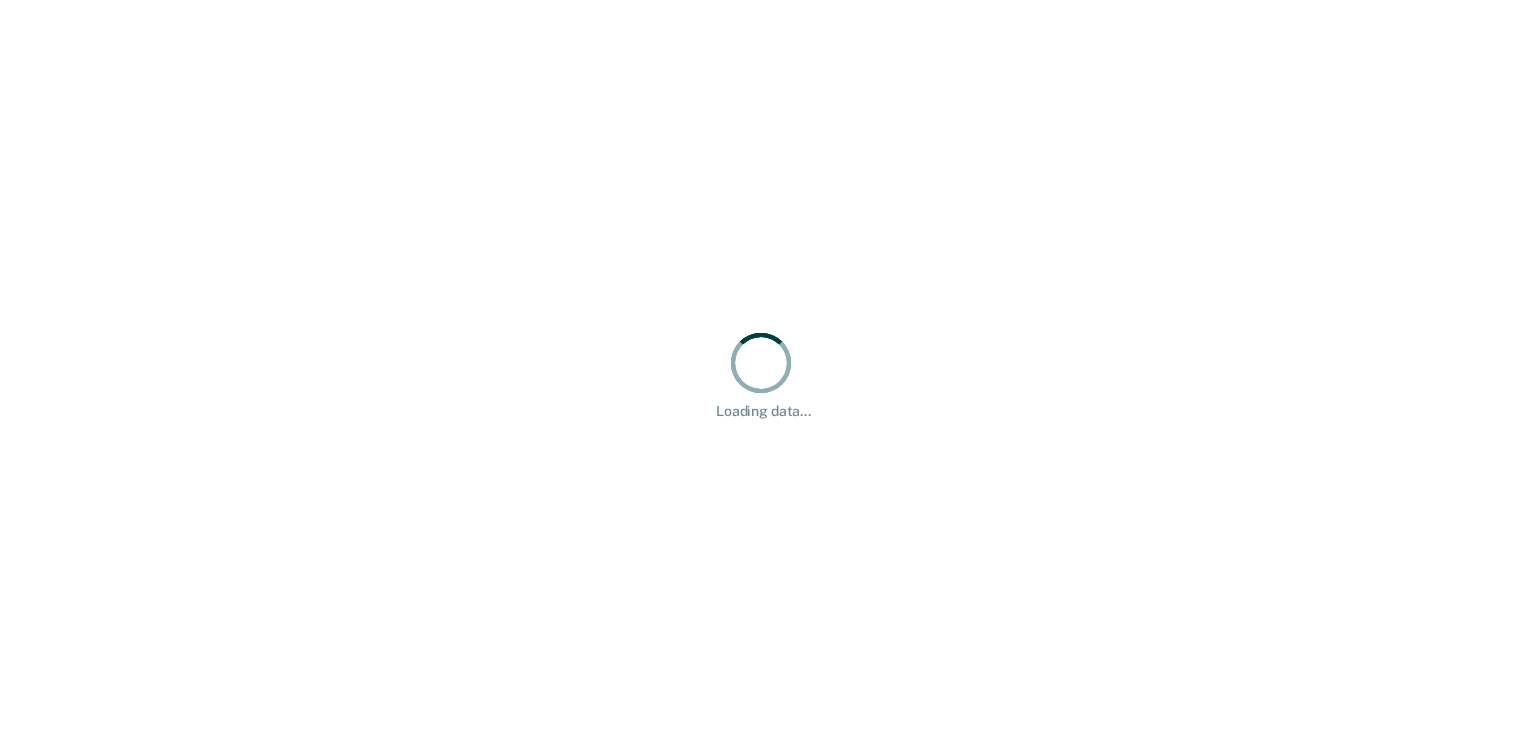 scroll, scrollTop: 0, scrollLeft: 0, axis: both 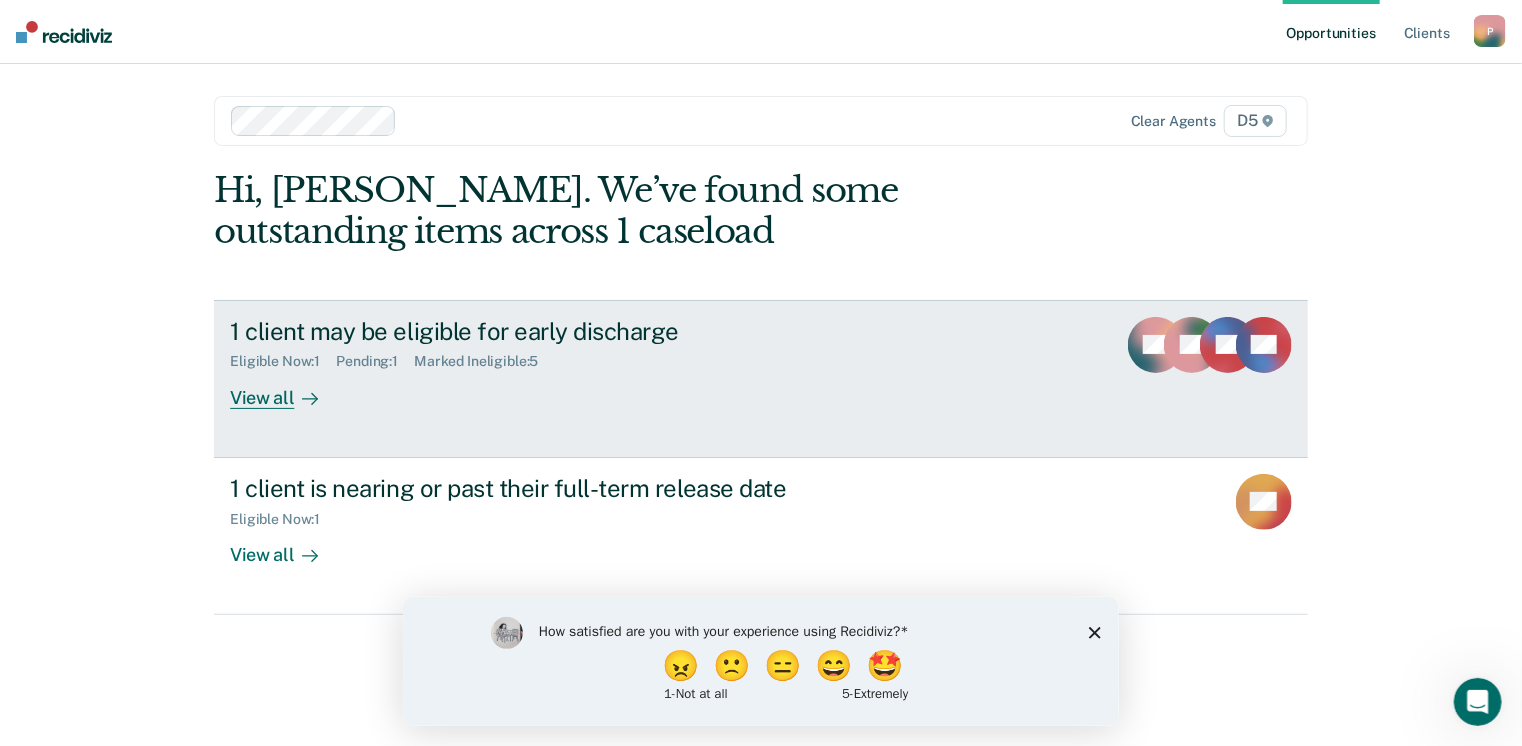 click on "View all" at bounding box center [286, 389] 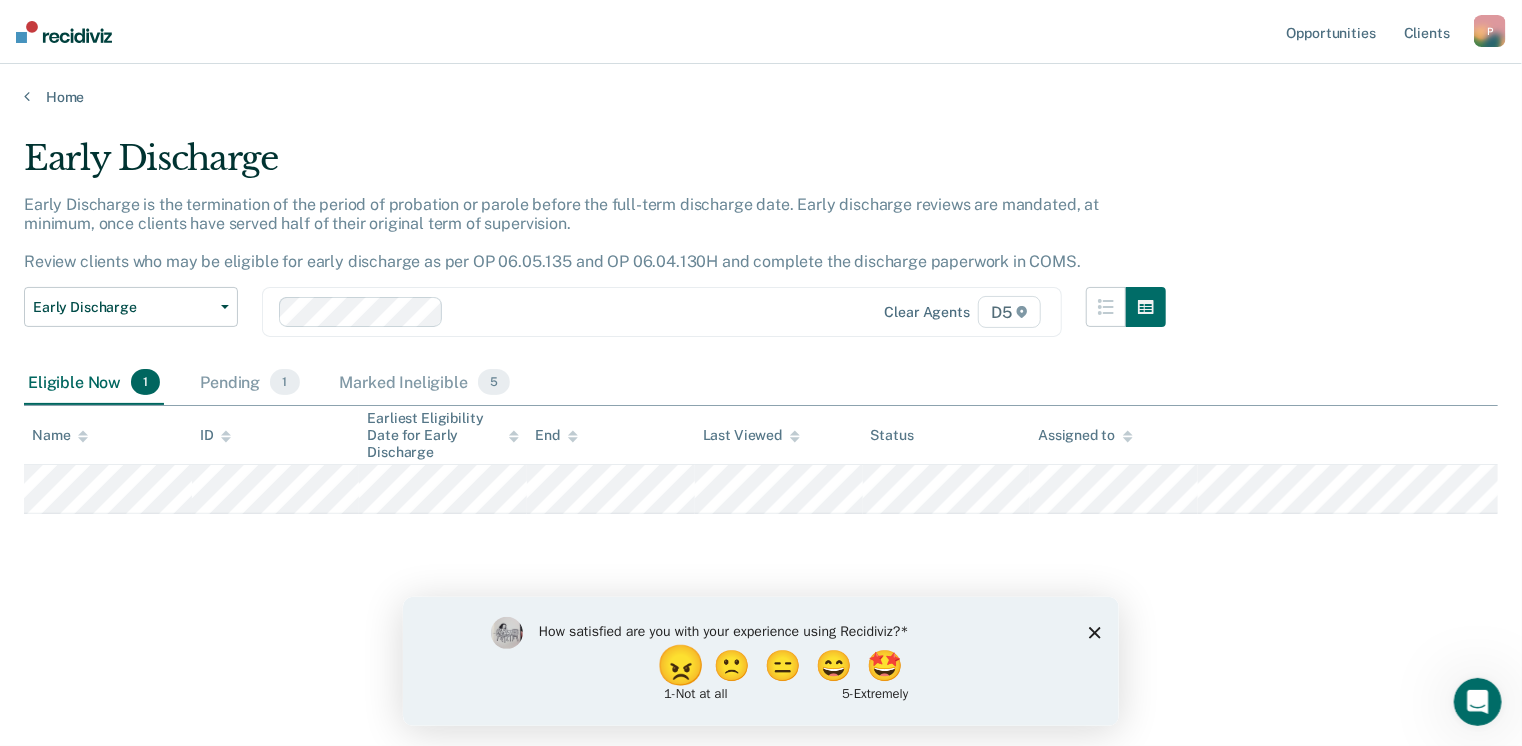 click on "😠" at bounding box center (682, 665) 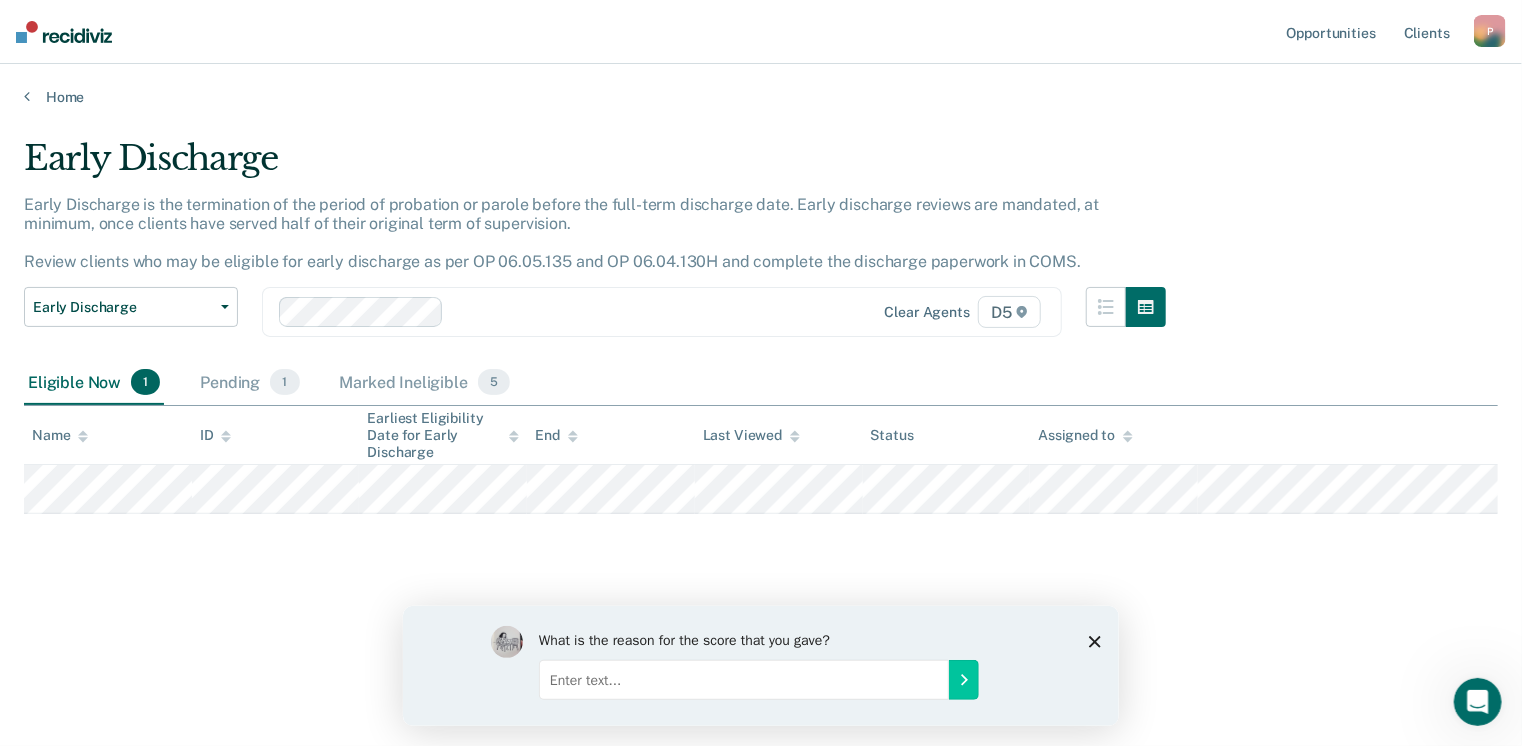 click at bounding box center [743, 679] 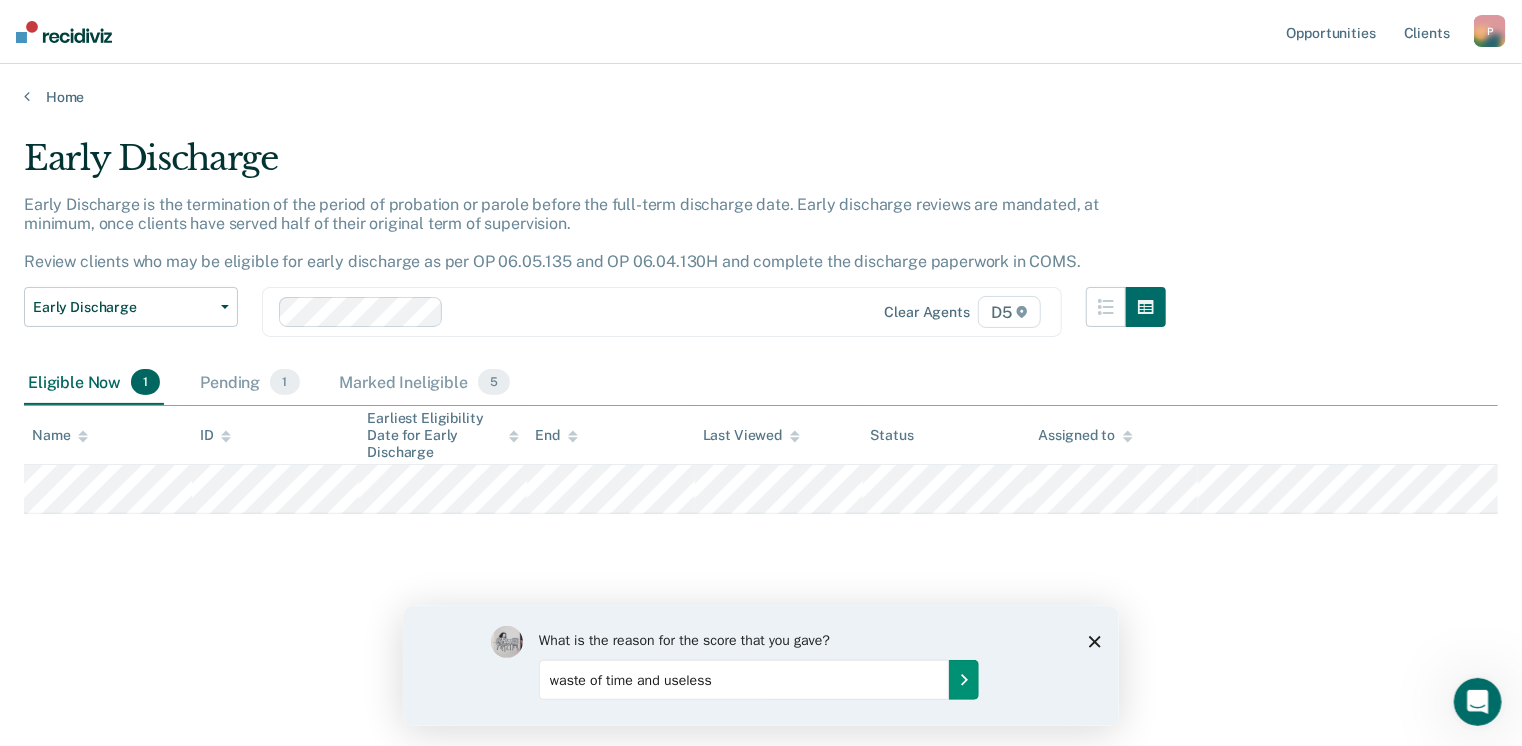 type on "waste of time and useless" 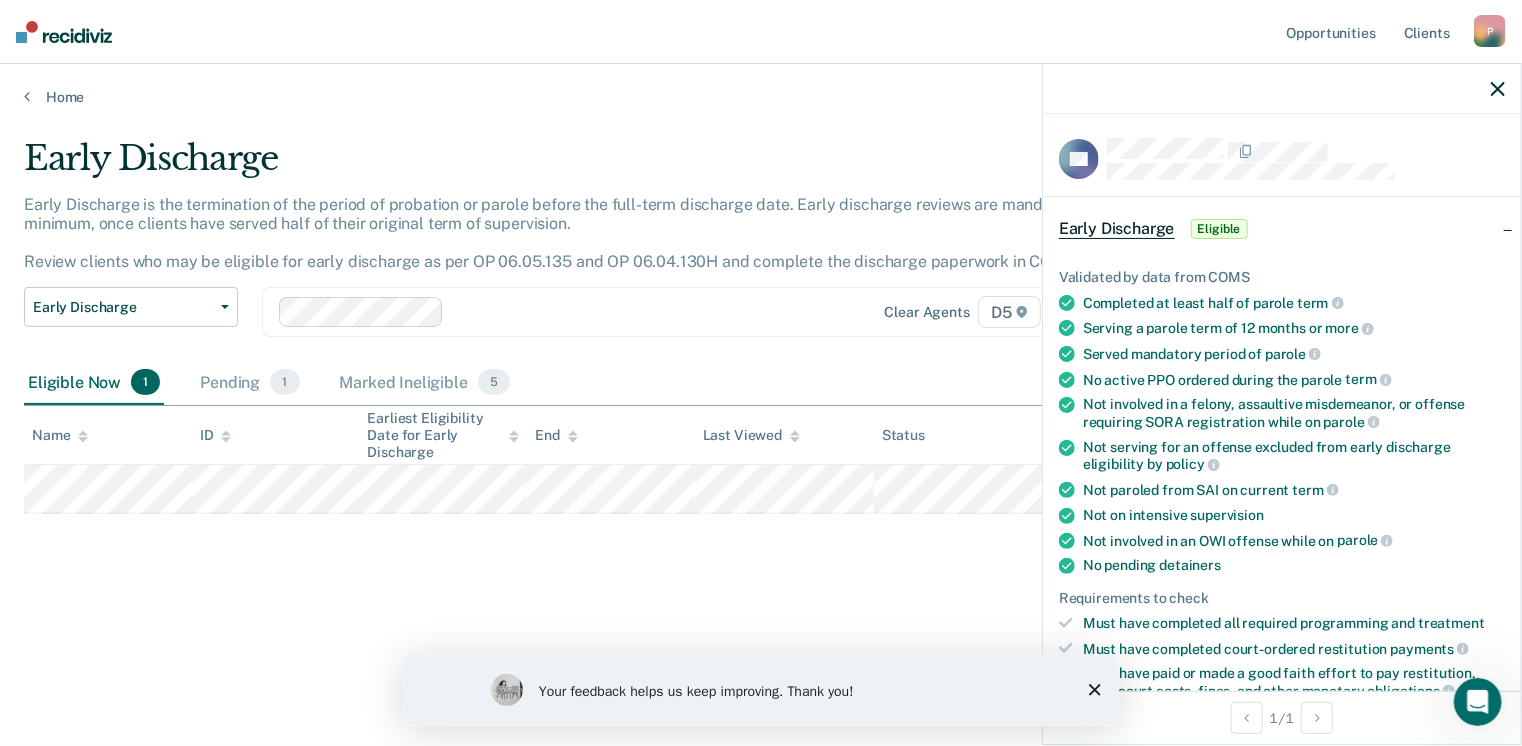 scroll, scrollTop: 475, scrollLeft: 0, axis: vertical 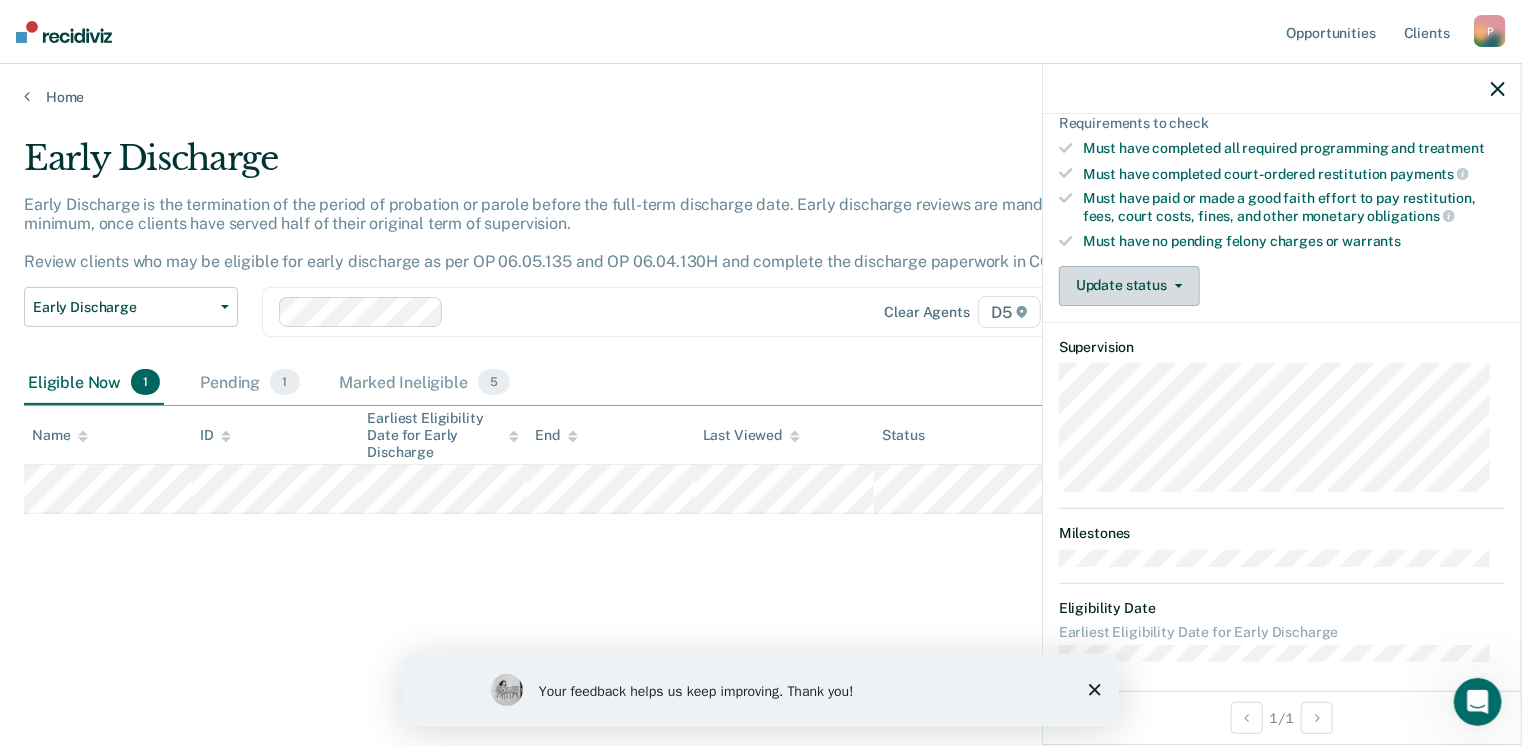 click on "Update status" at bounding box center [1129, 286] 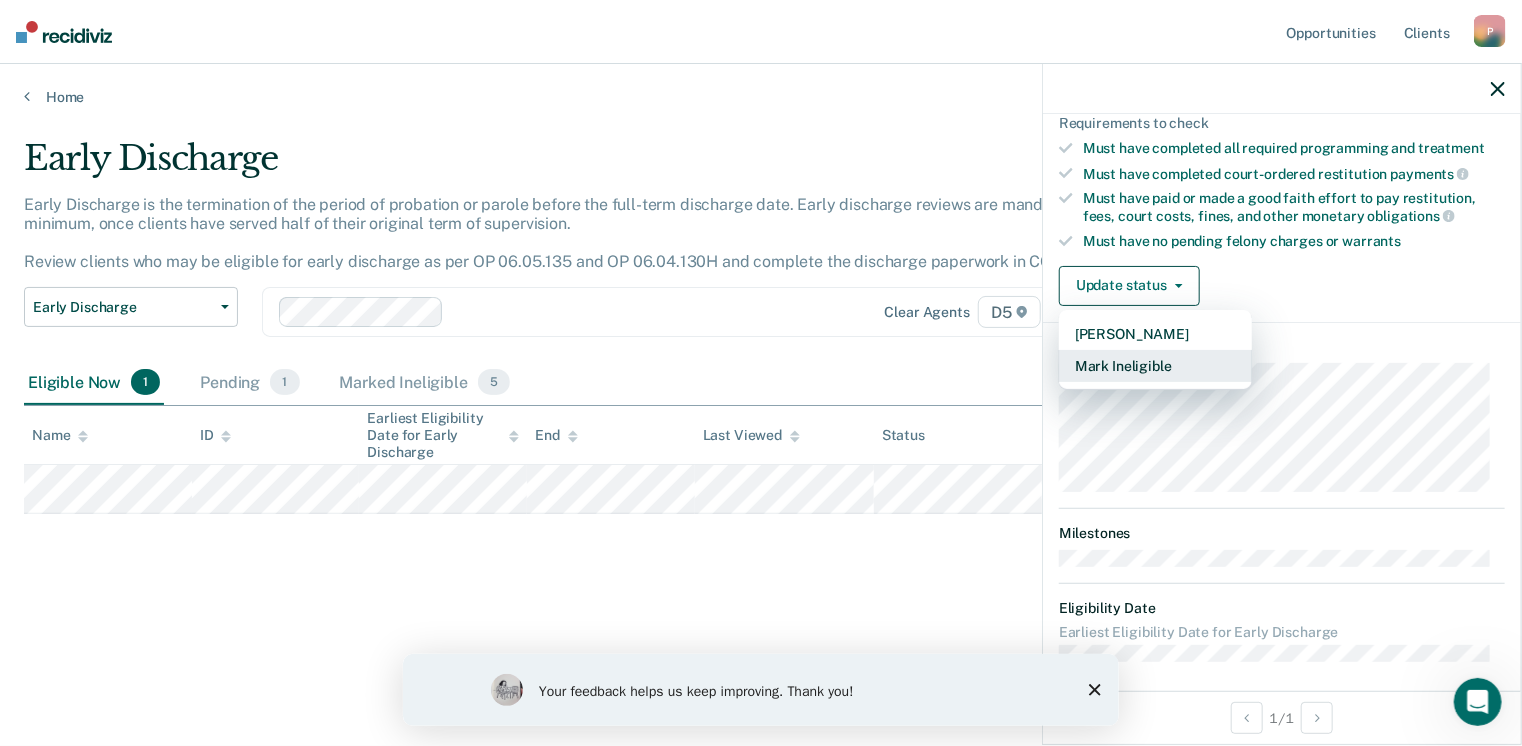 click on "Mark Ineligible" at bounding box center (1155, 366) 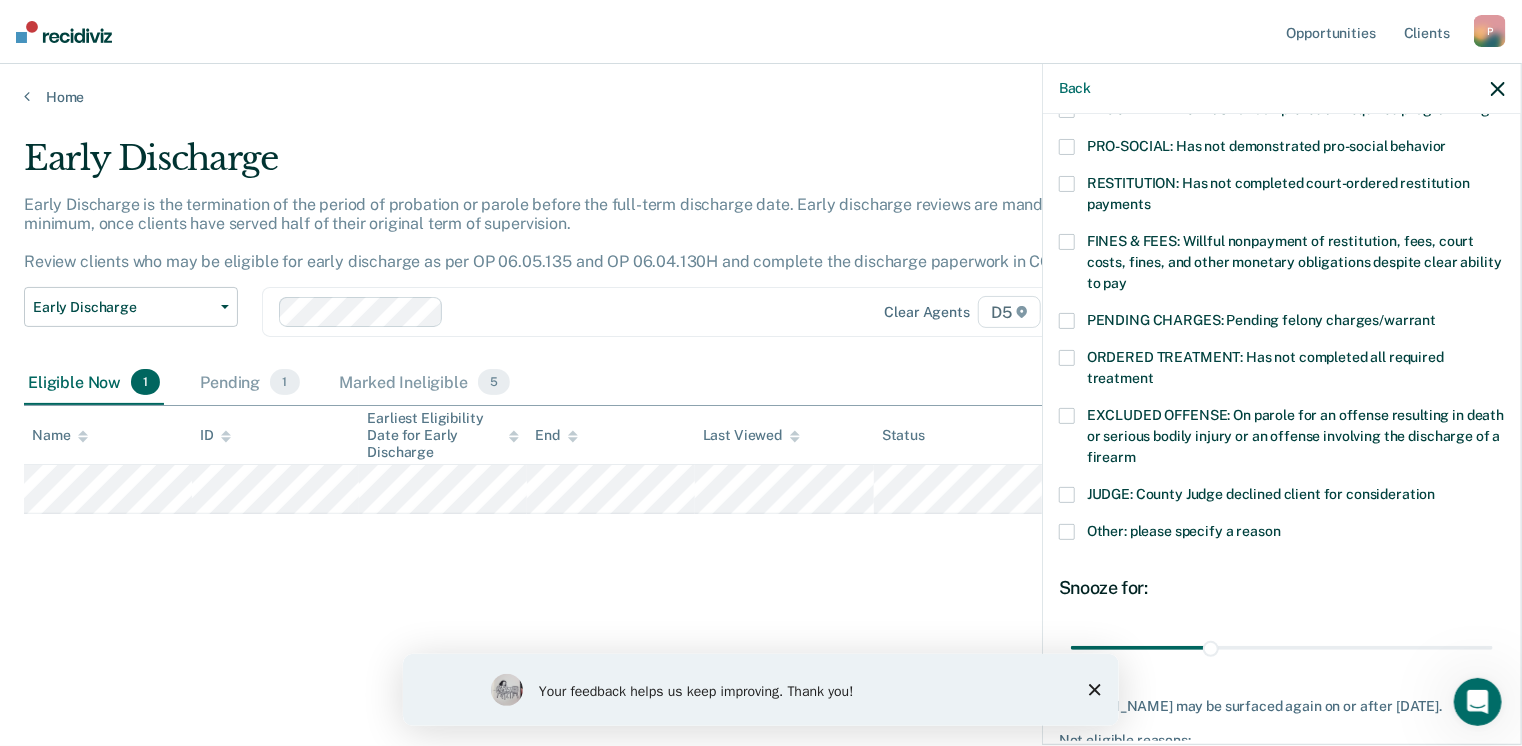 click on "RS   Which of the following requirements has [PERSON_NAME] not met? [MEDICAL_DATA] ORDER: [MEDICAL_DATA] prevention order filed during supervision period SUSPECTED OFFENSE: Suspected of a felony, assaultive misdemeanor, OWI, or offense requiring SORA registration FELONY/STATE PROBATION: On parole and also on other state or federal probation supervision for an offense committed during the current period NEEDS: On parole and all criminogenic needs have not been addressed NONCOMPLIANT: Not compliant with the [DEMOGRAPHIC_DATA] PROGRAMMING: Has not completed all required programming PRO-SOCIAL: Has not demonstrated pro-social behavior RESTITUTION: Has not completed court-ordered restitution payments FINES & FEES: Willful nonpayment of restitution, fees, court costs, fines, and other monetary obligations despite clear ability to pay PENDING CHARGES: Pending felony charges/warrant ORDERED TREATMENT: Has not completed all required treatment JUDGE: County Judge declined client for consideration Snooze for: 30 days Save" at bounding box center (1282, 240) 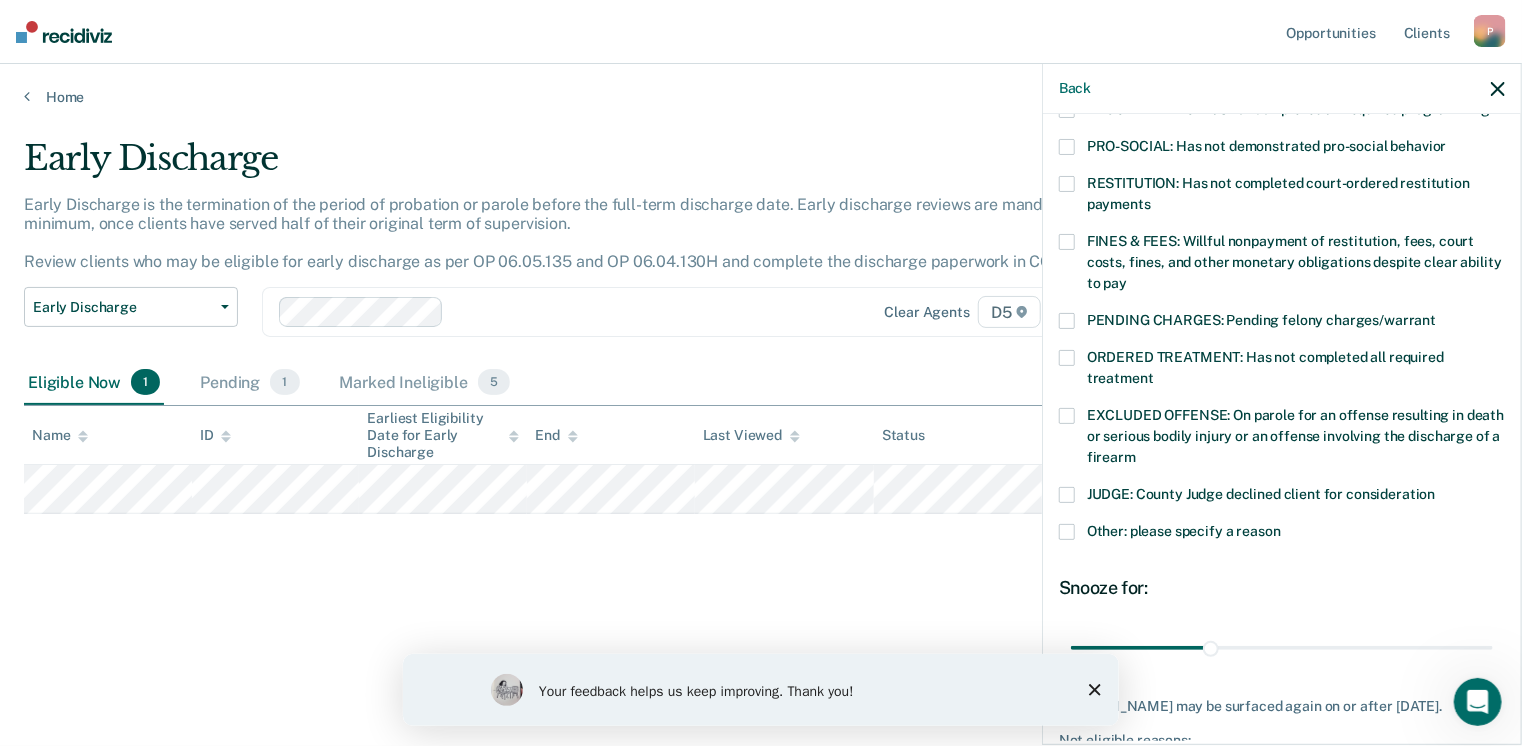 scroll, scrollTop: 551, scrollLeft: 0, axis: vertical 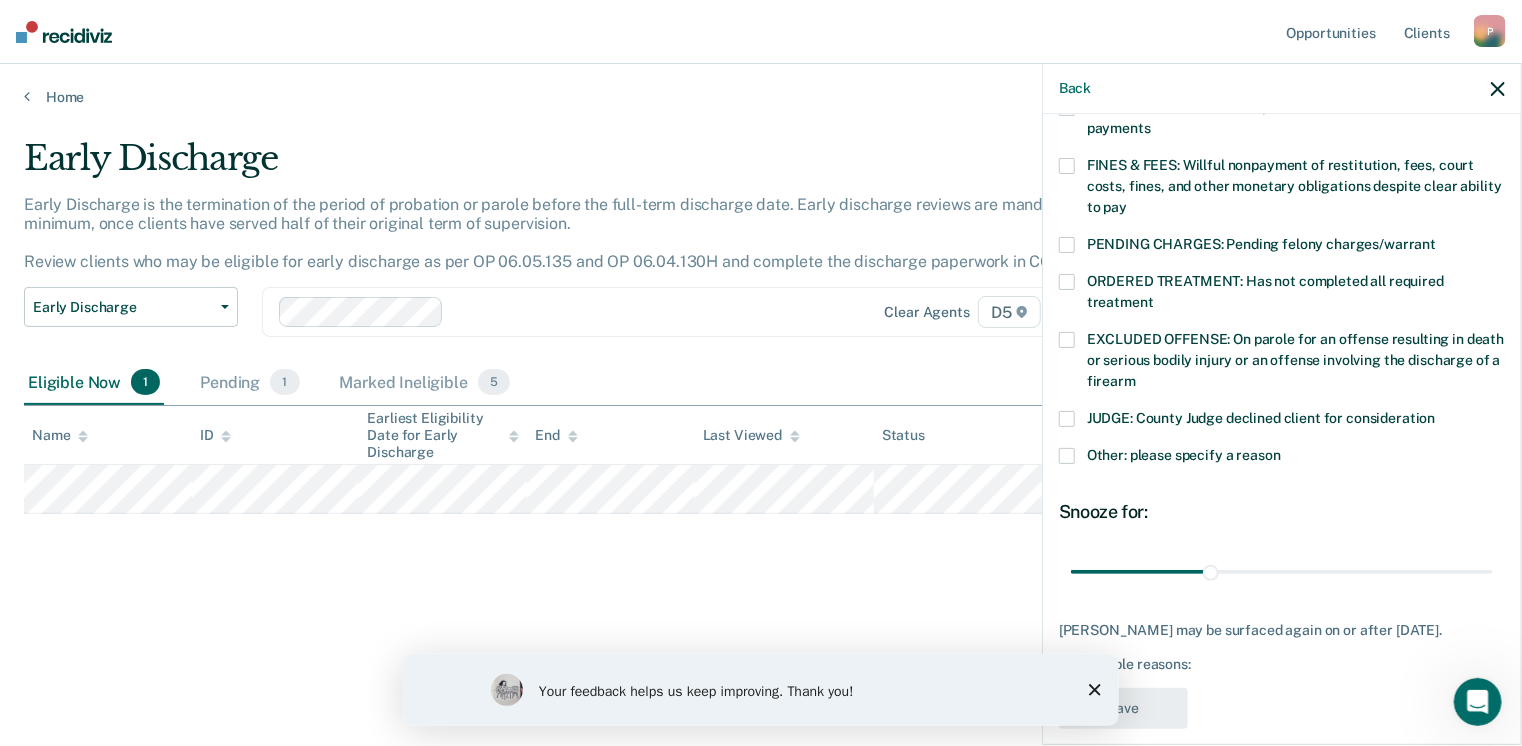 click 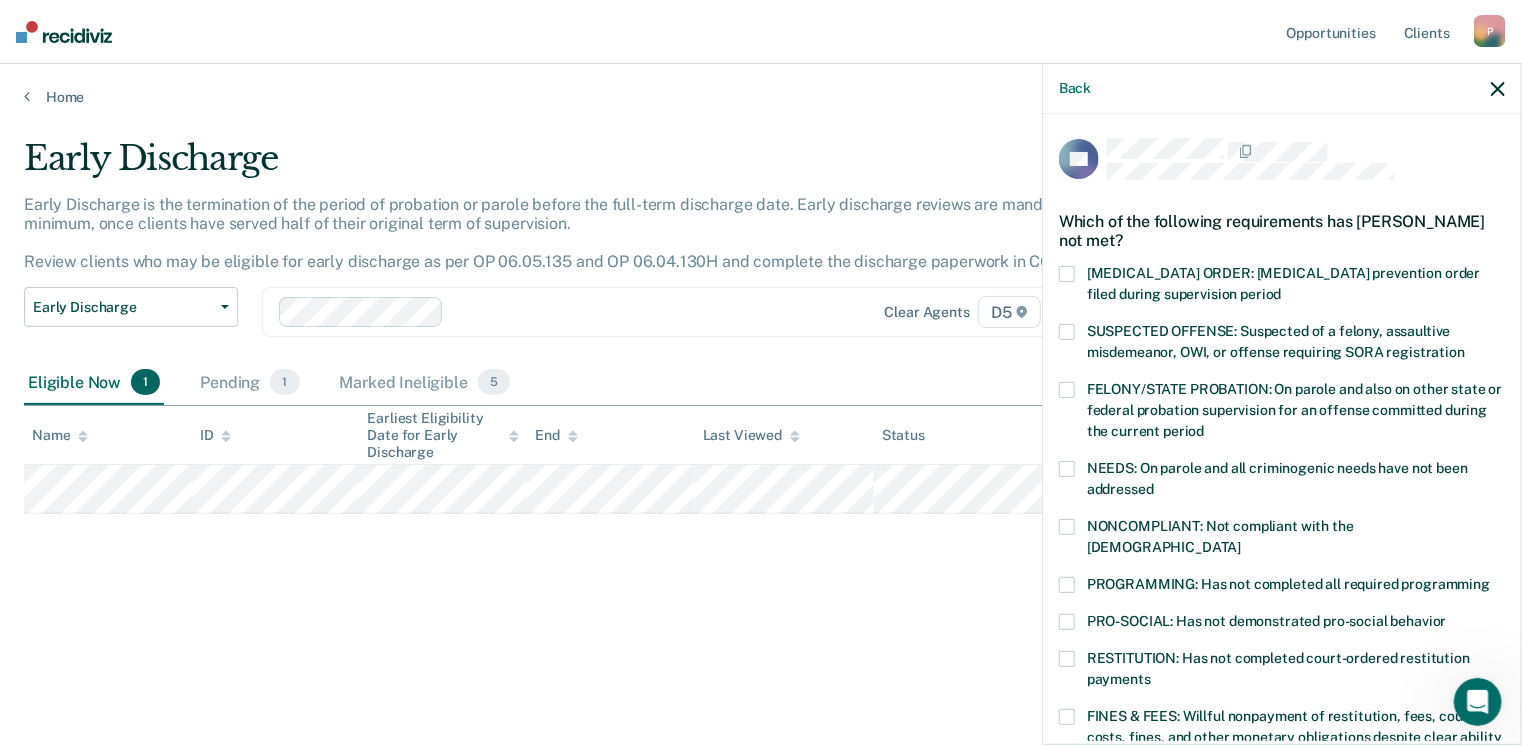 scroll, scrollTop: 551, scrollLeft: 0, axis: vertical 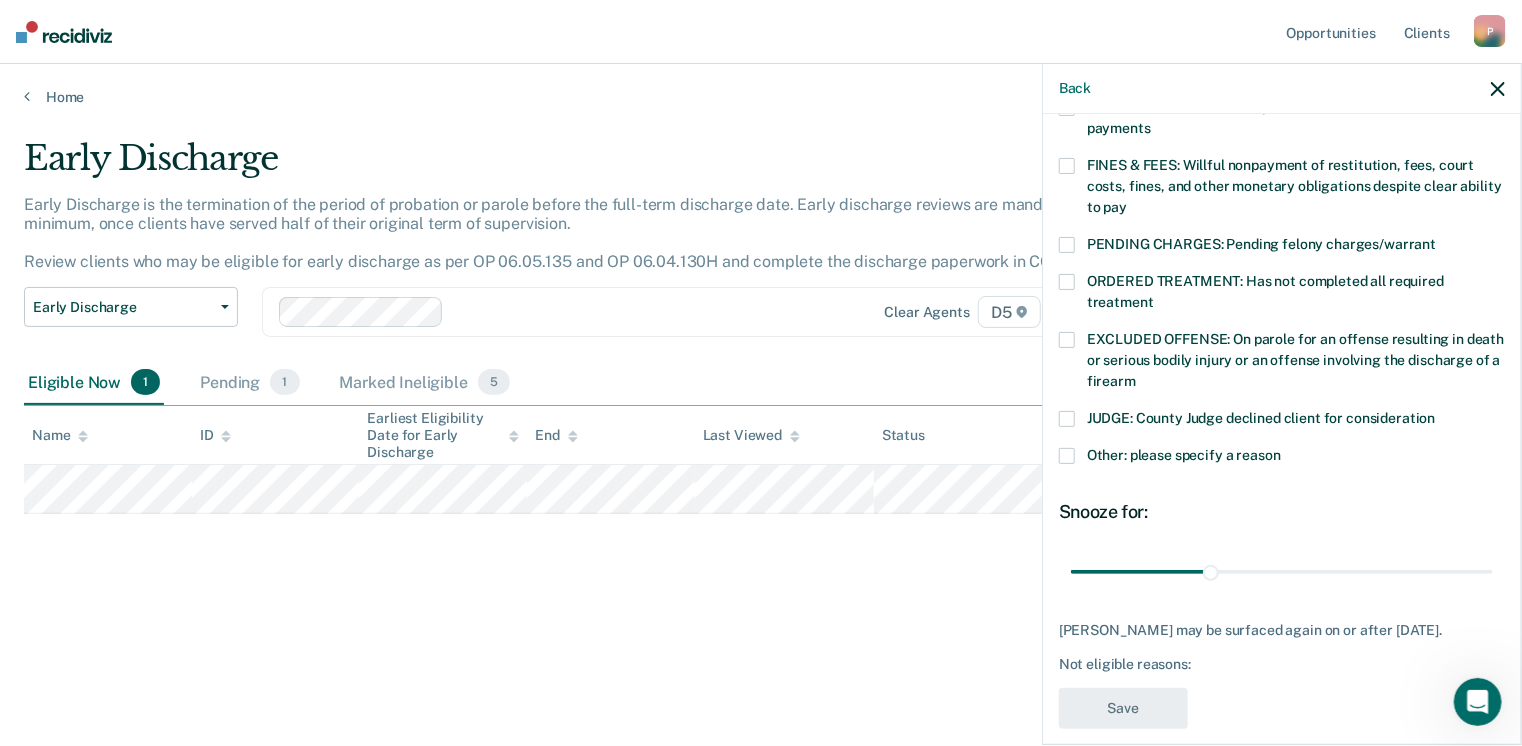 click at bounding box center [1067, 456] 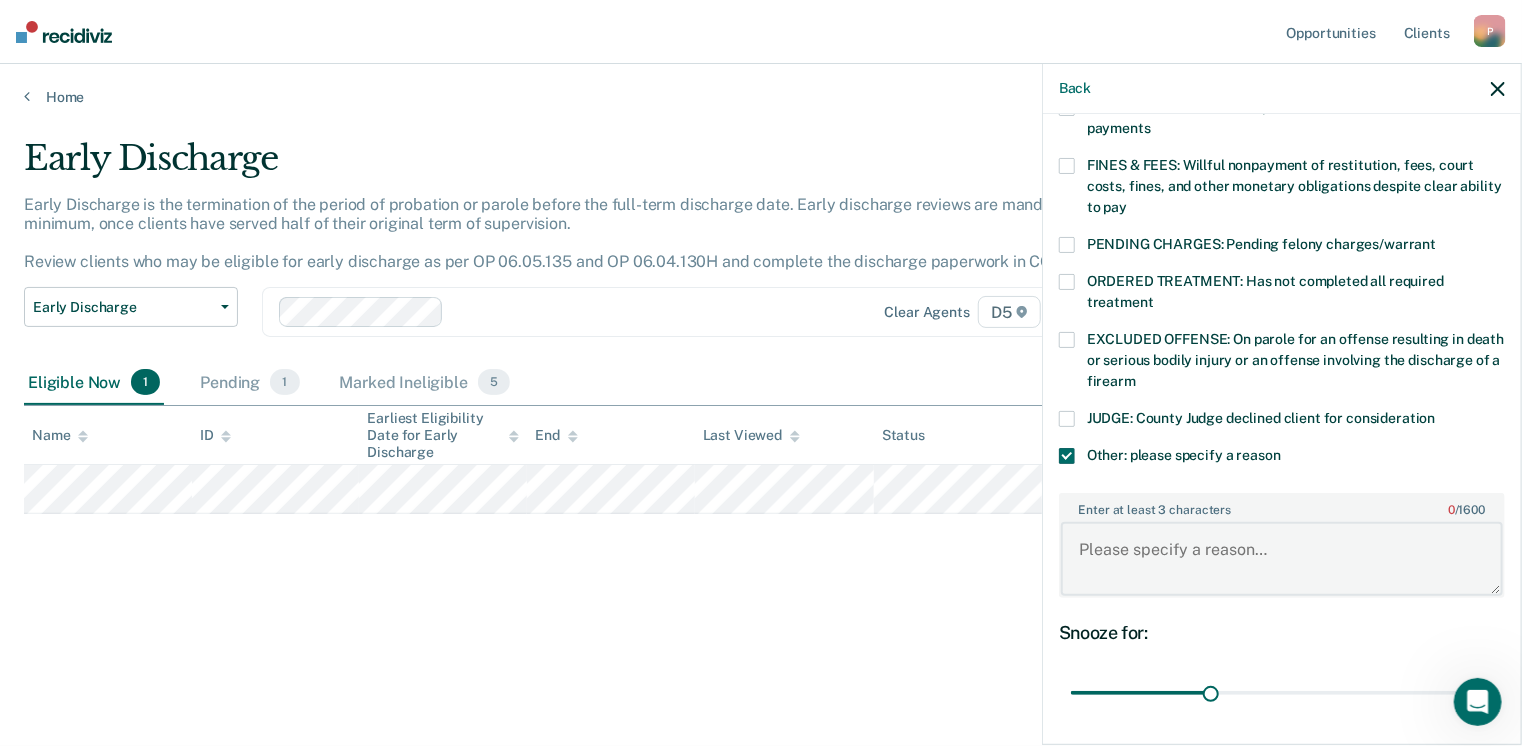 click on "Enter at least 3 characters 0  /  1600" at bounding box center [1282, 559] 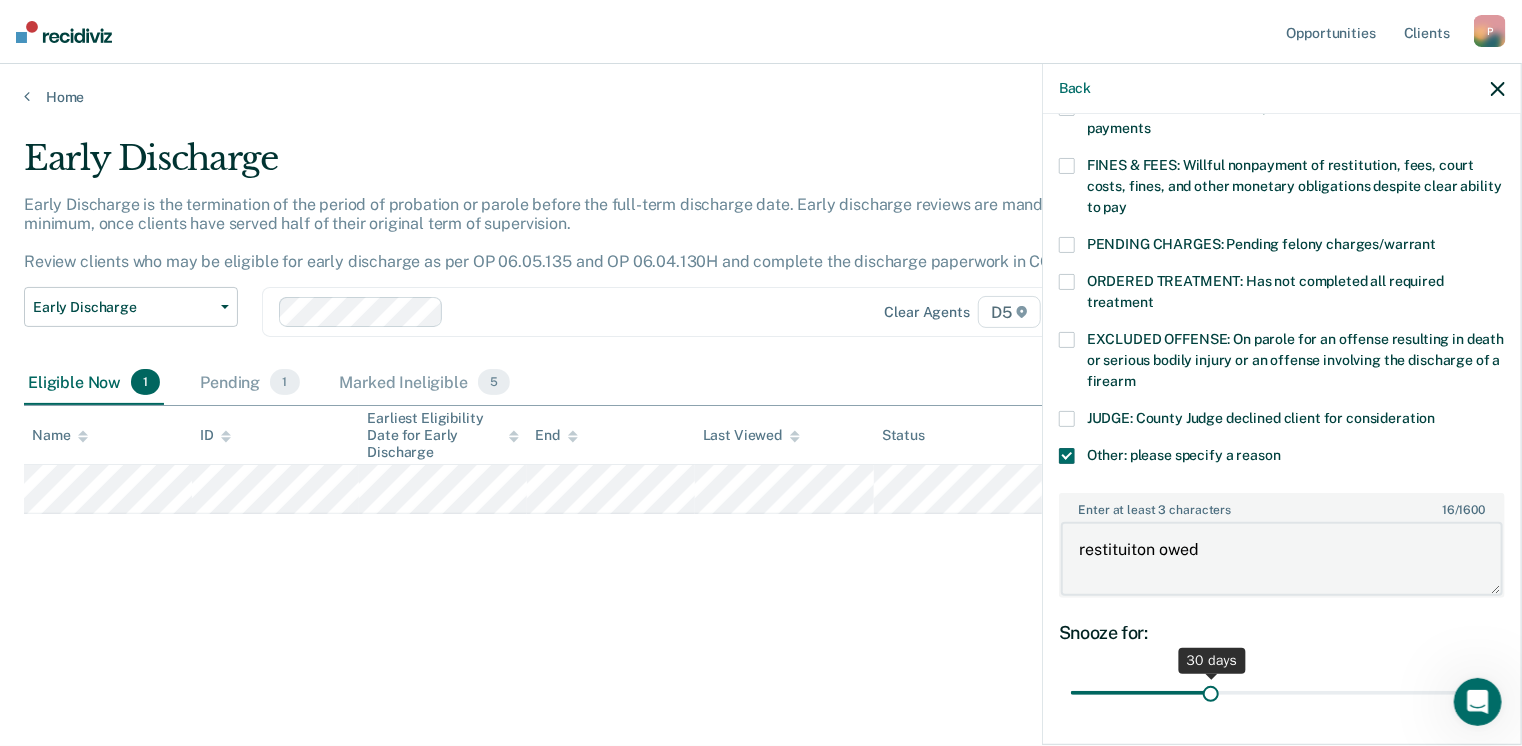 type on "restituiton owed" 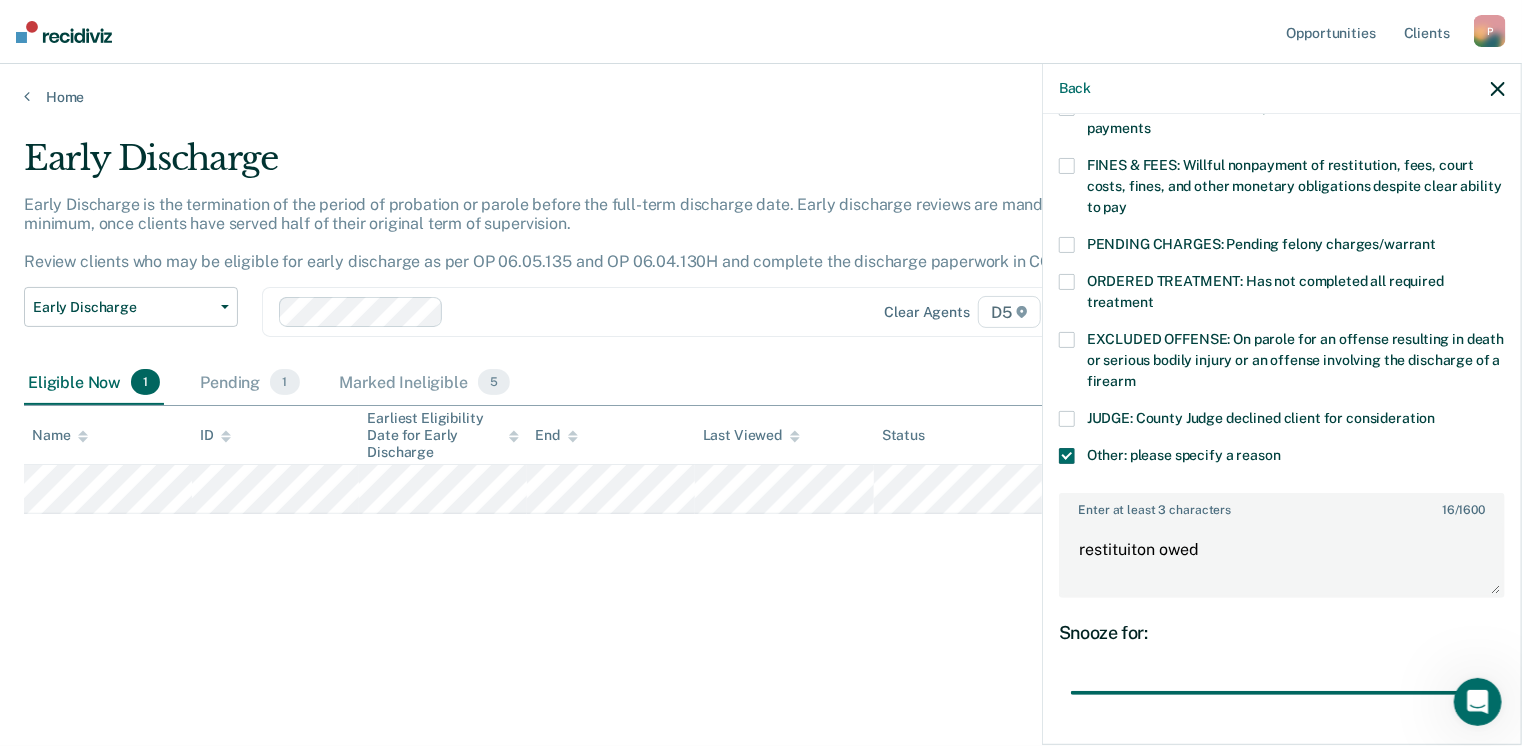 drag, startPoint x: 1200, startPoint y: 672, endPoint x: 1500, endPoint y: 681, distance: 300.13498 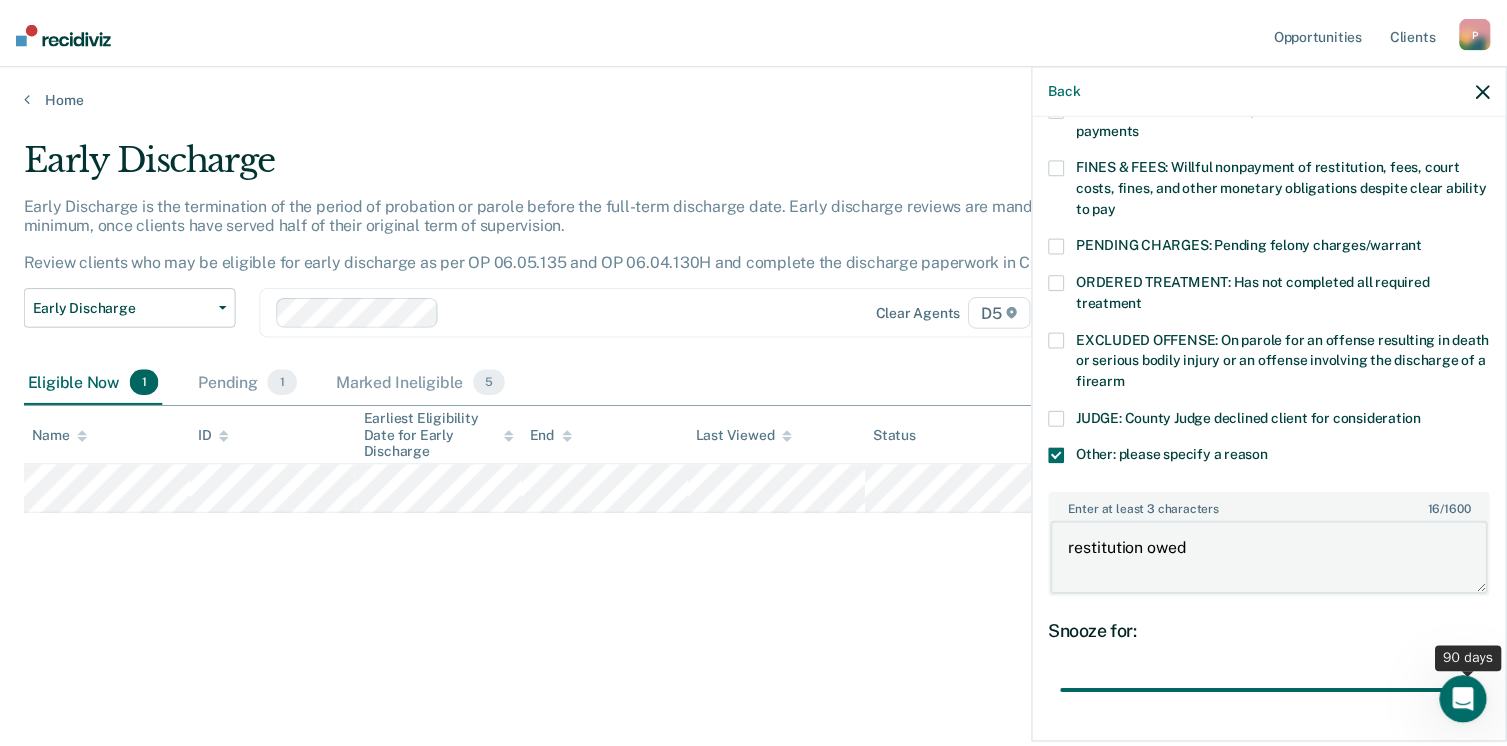 scroll, scrollTop: 687, scrollLeft: 0, axis: vertical 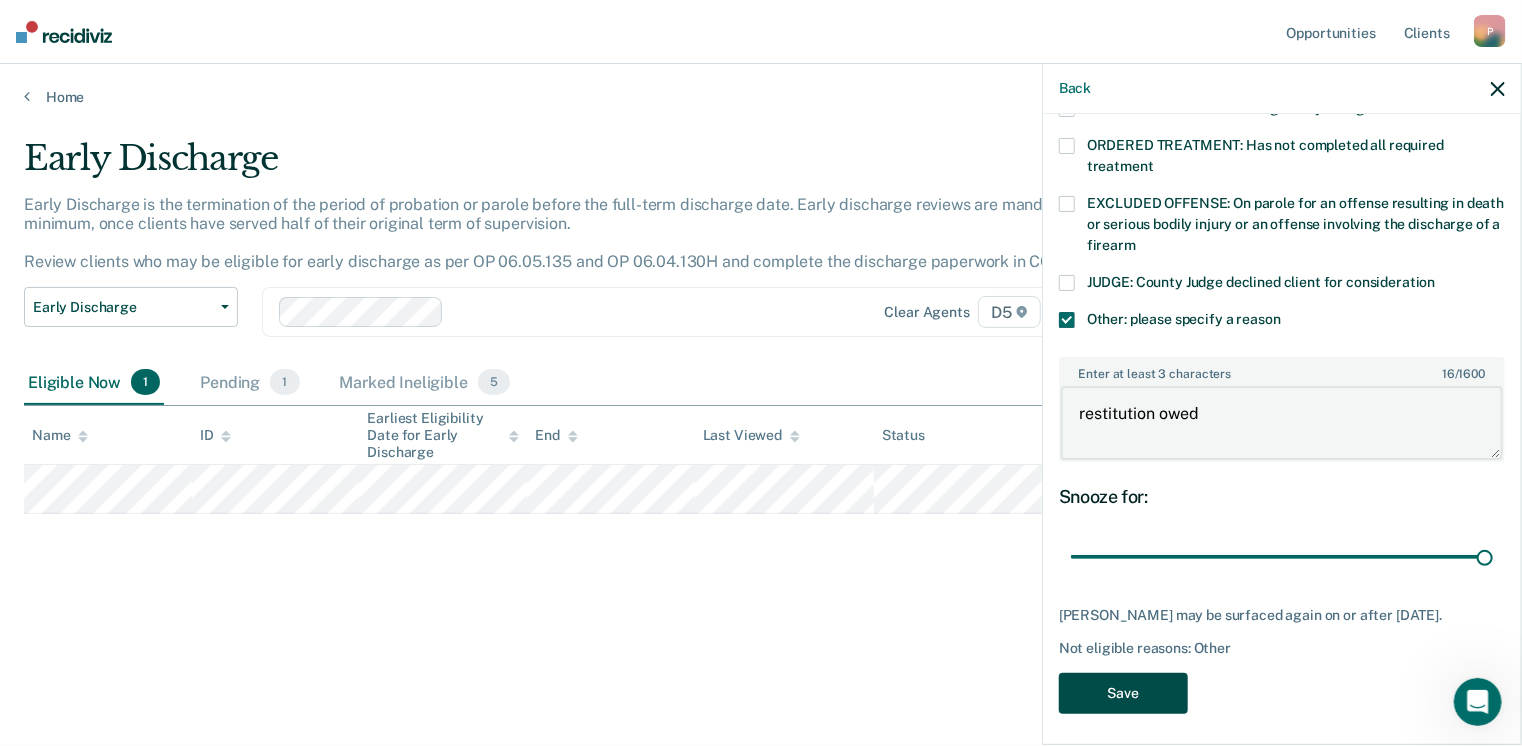 type on "restitution owed" 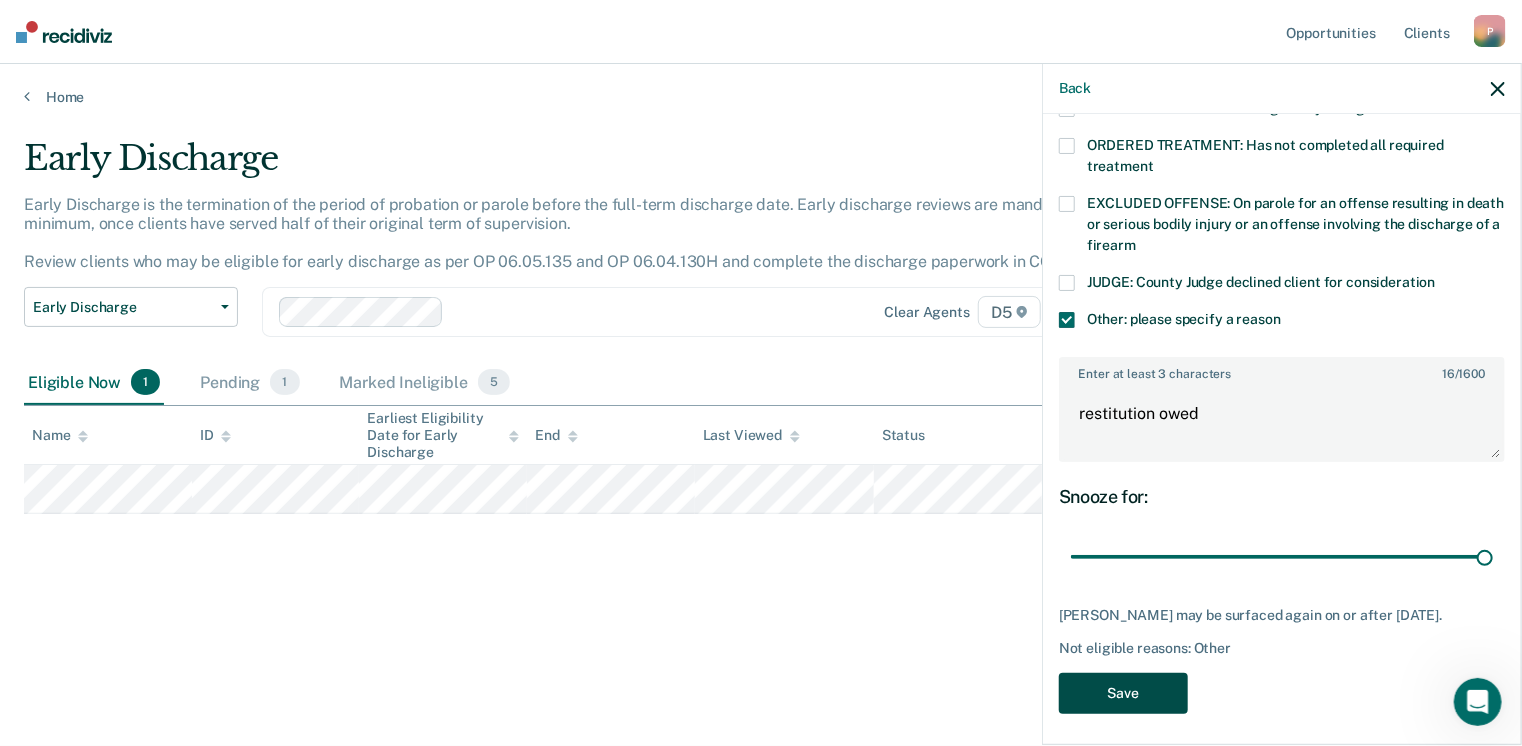 click on "Save" at bounding box center (1123, 693) 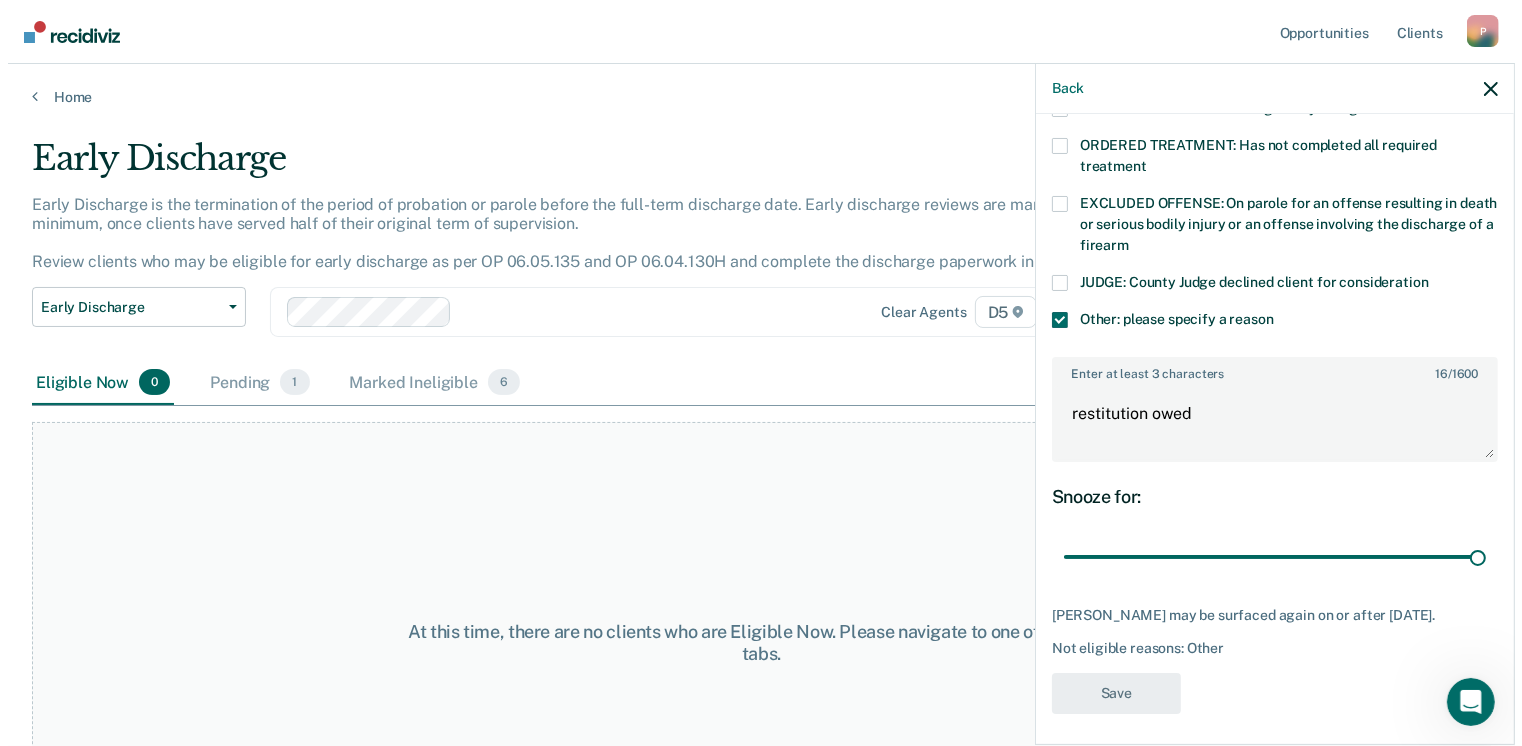 scroll, scrollTop: 656, scrollLeft: 0, axis: vertical 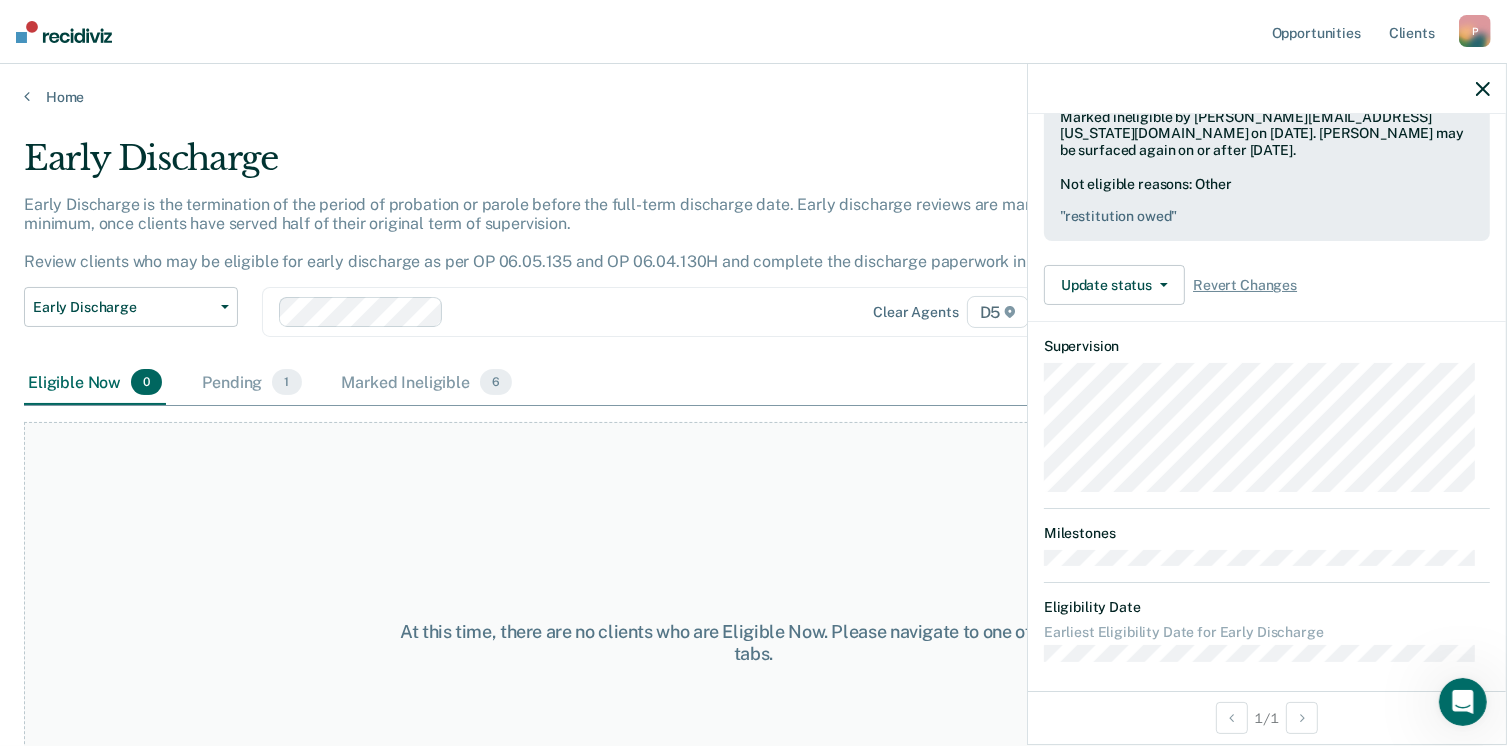 click 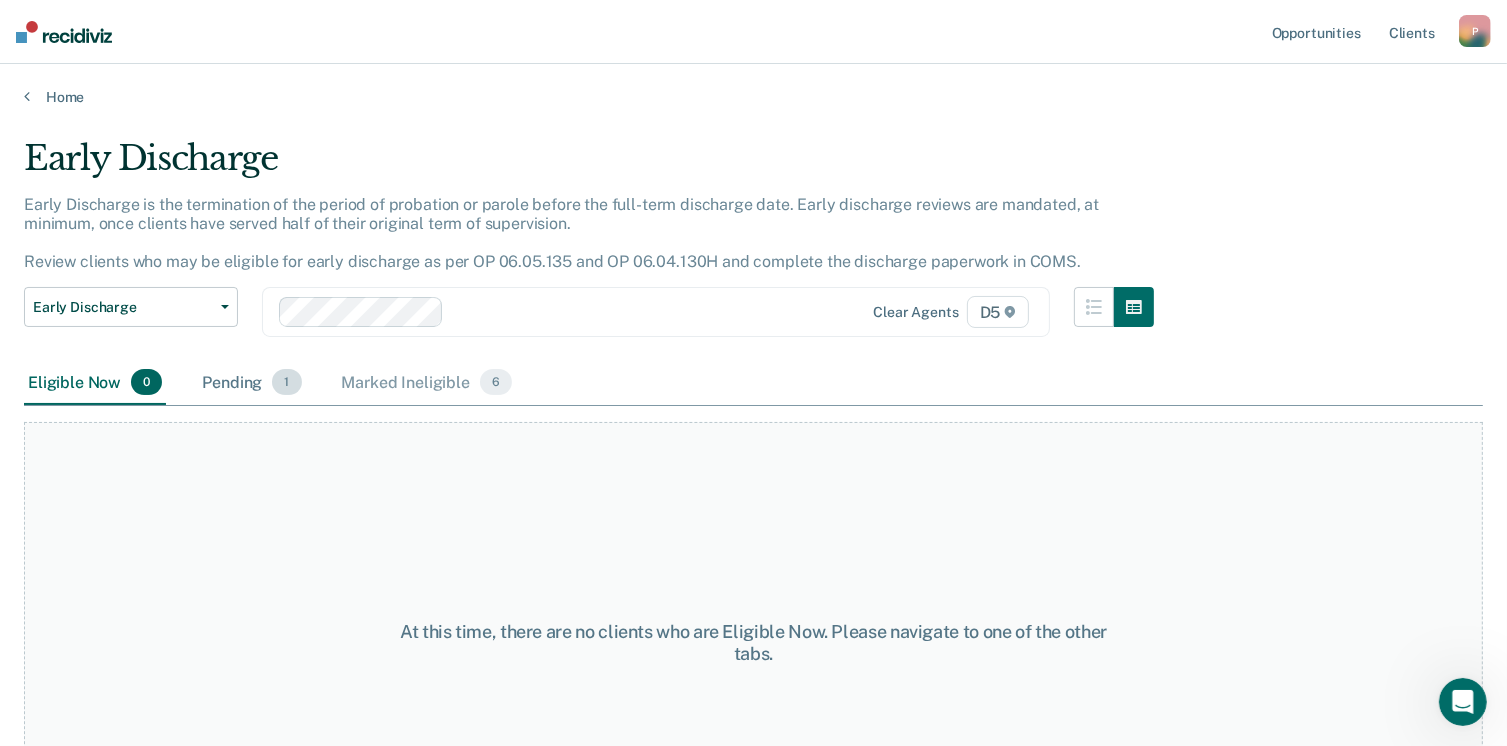 click on "Pending 1" at bounding box center (251, 383) 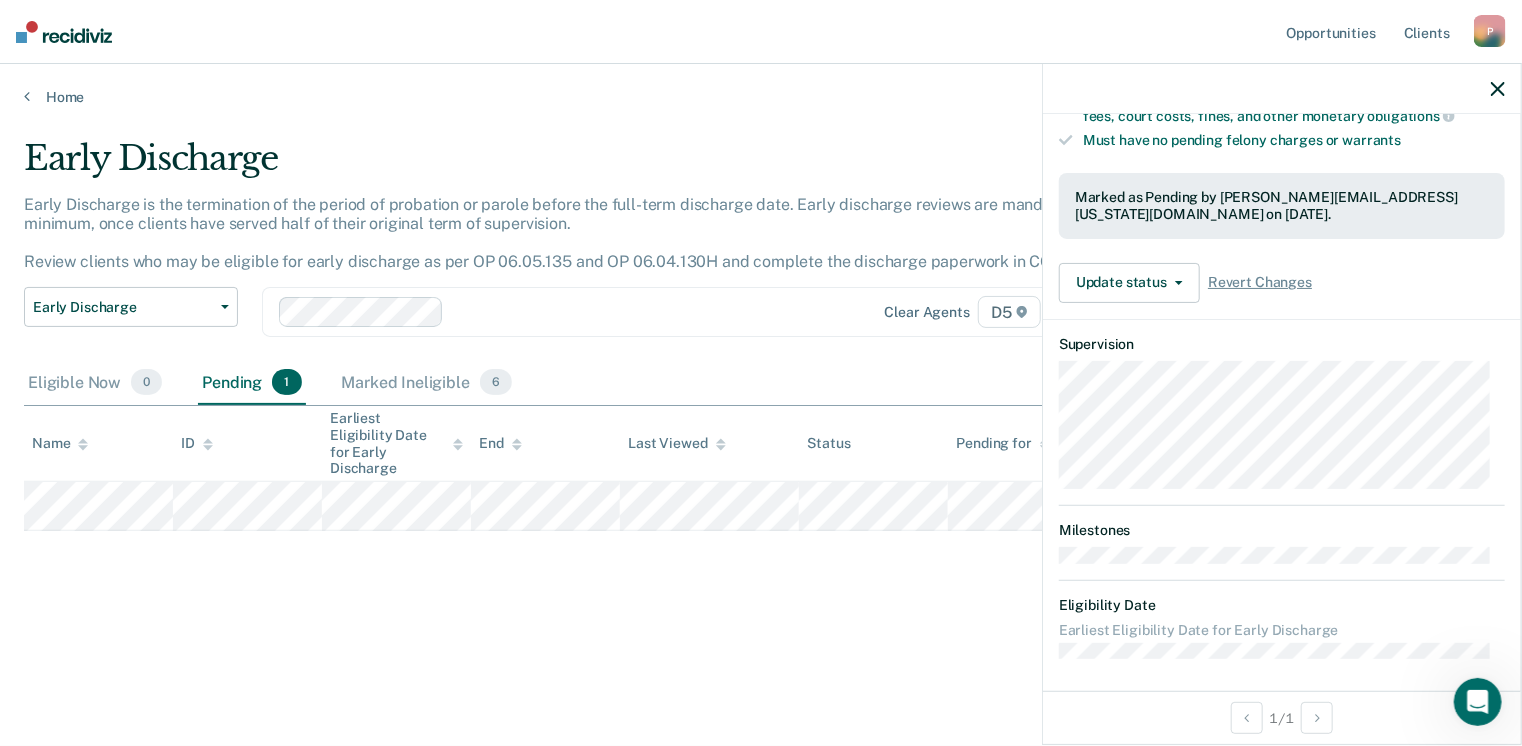 scroll, scrollTop: 0, scrollLeft: 0, axis: both 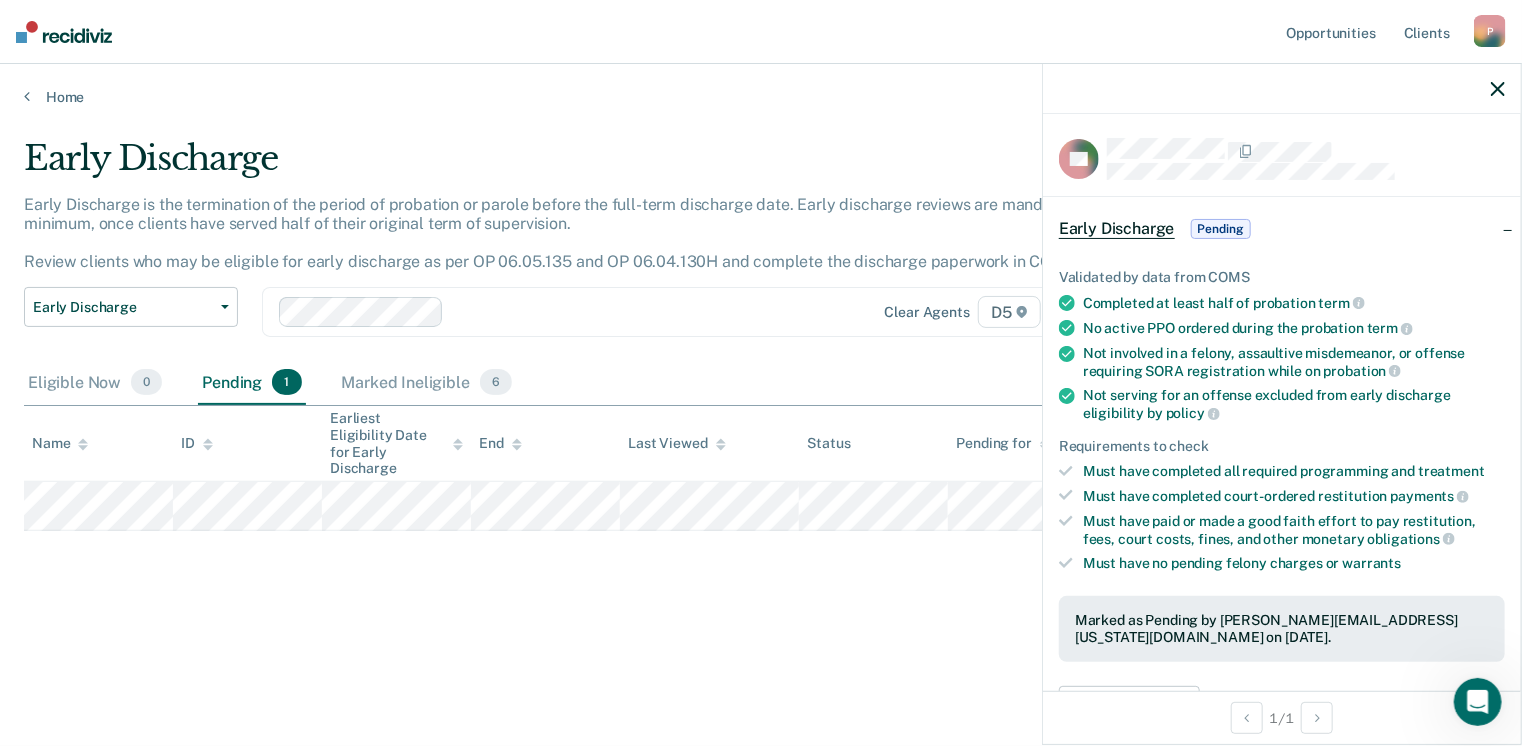 click 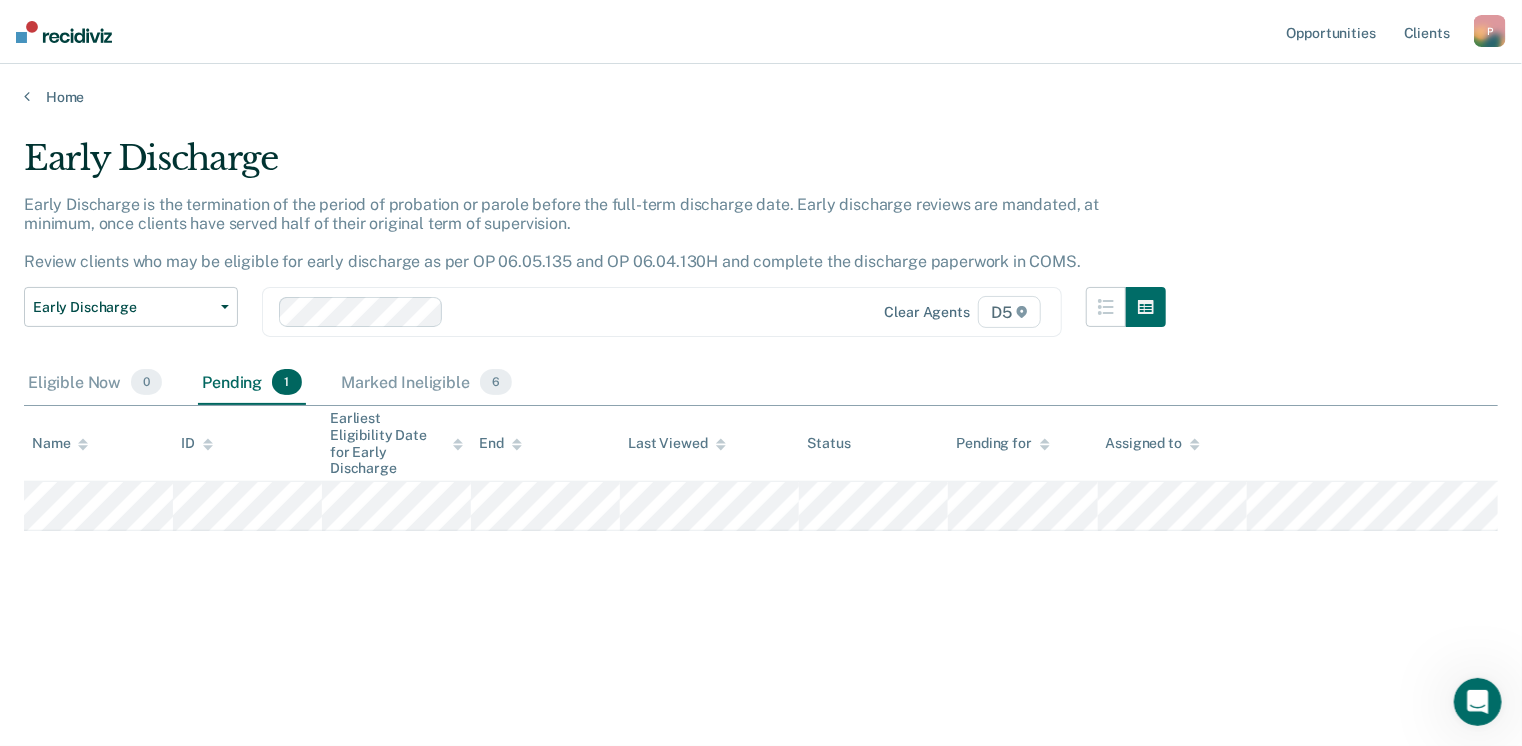 click at bounding box center (64, 32) 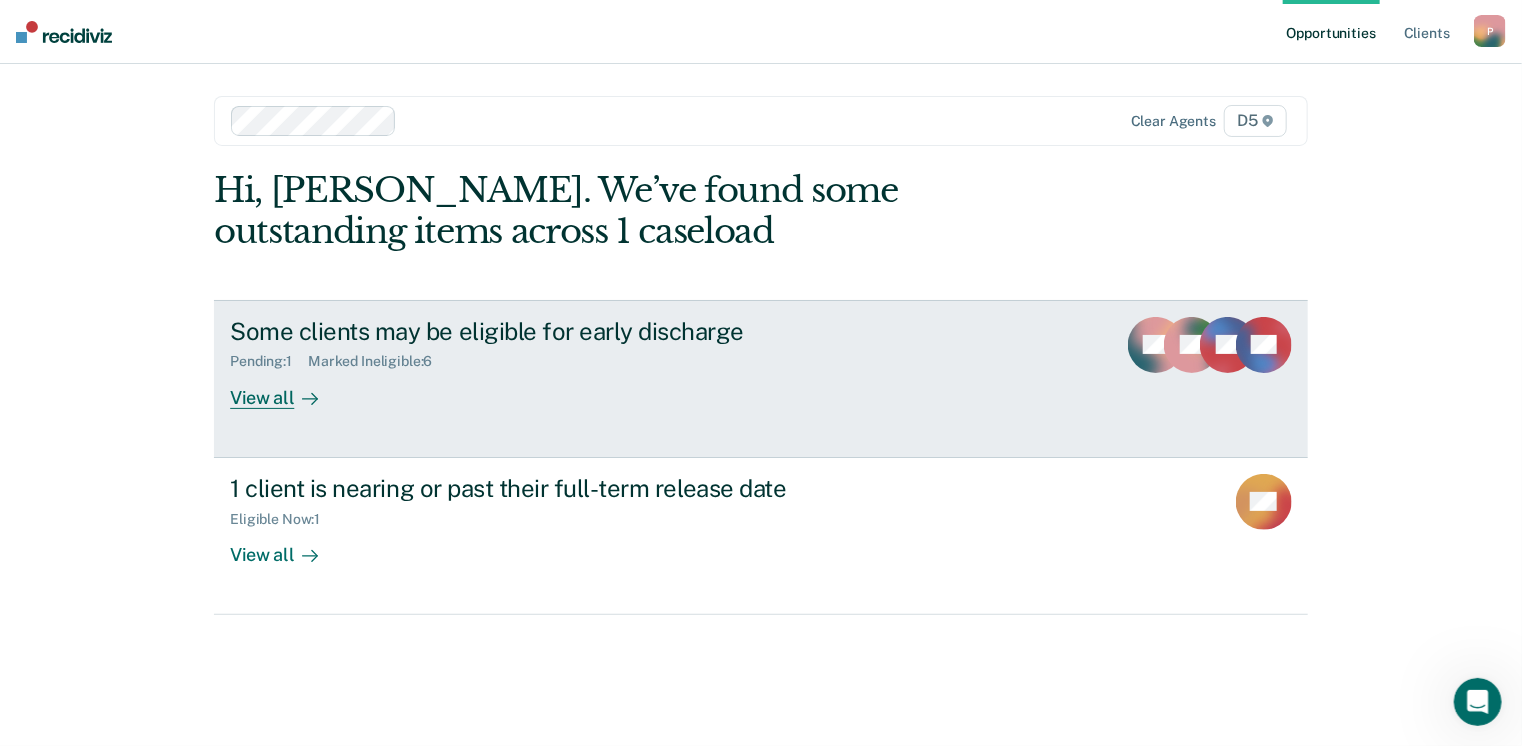 scroll, scrollTop: 0, scrollLeft: 0, axis: both 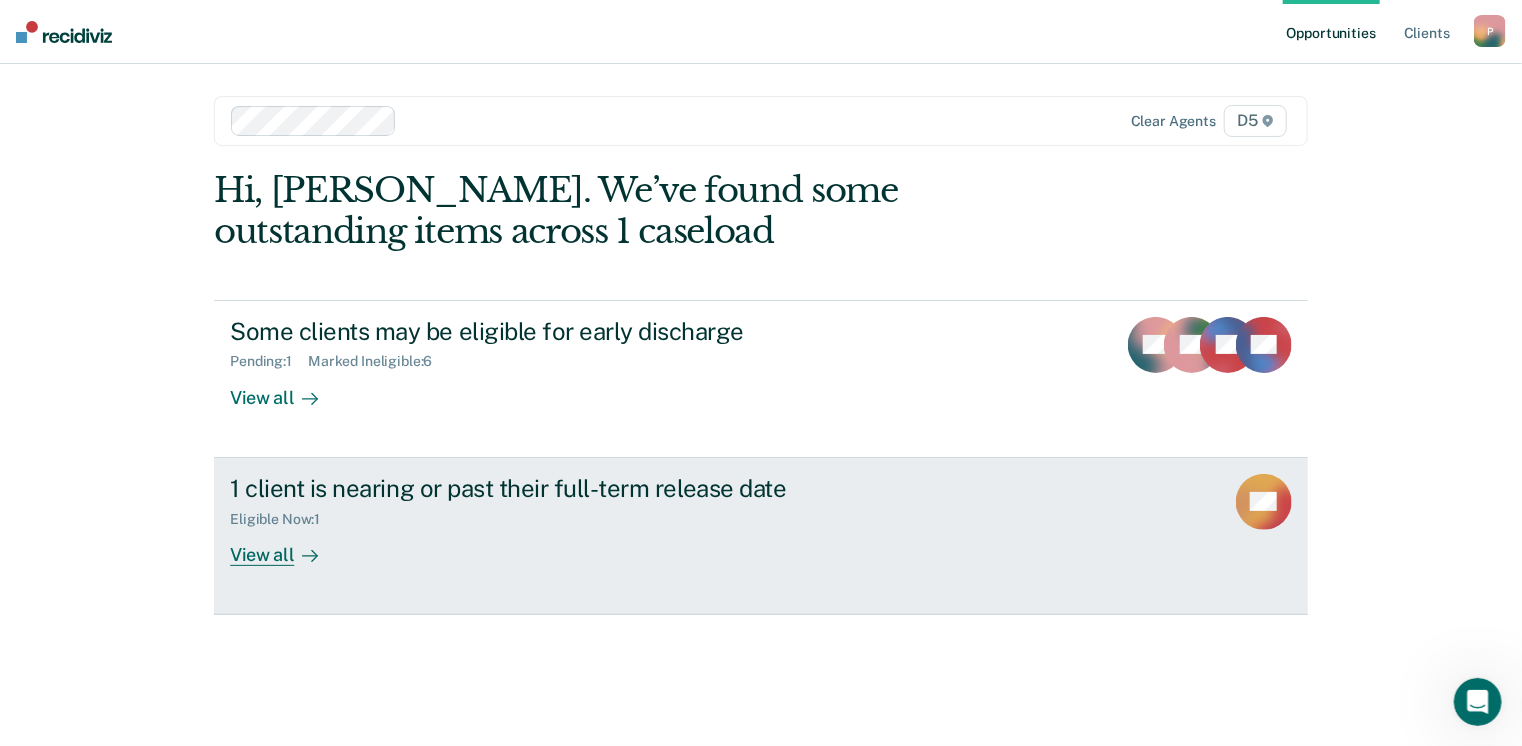 click on "1 client is nearing or past their full-term release date Eligible Now :  1 View all" at bounding box center (605, 520) 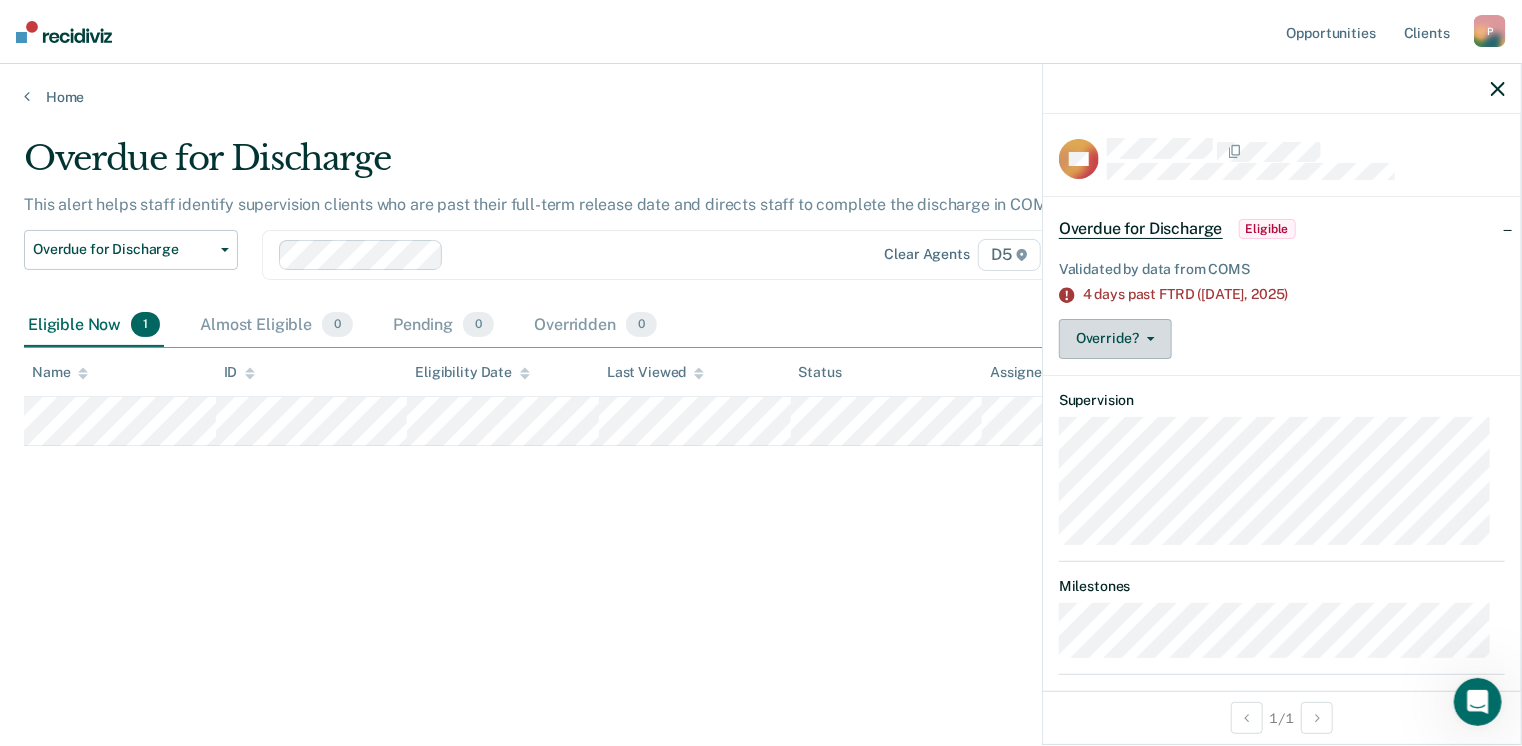 click on "Override?" at bounding box center (1115, 339) 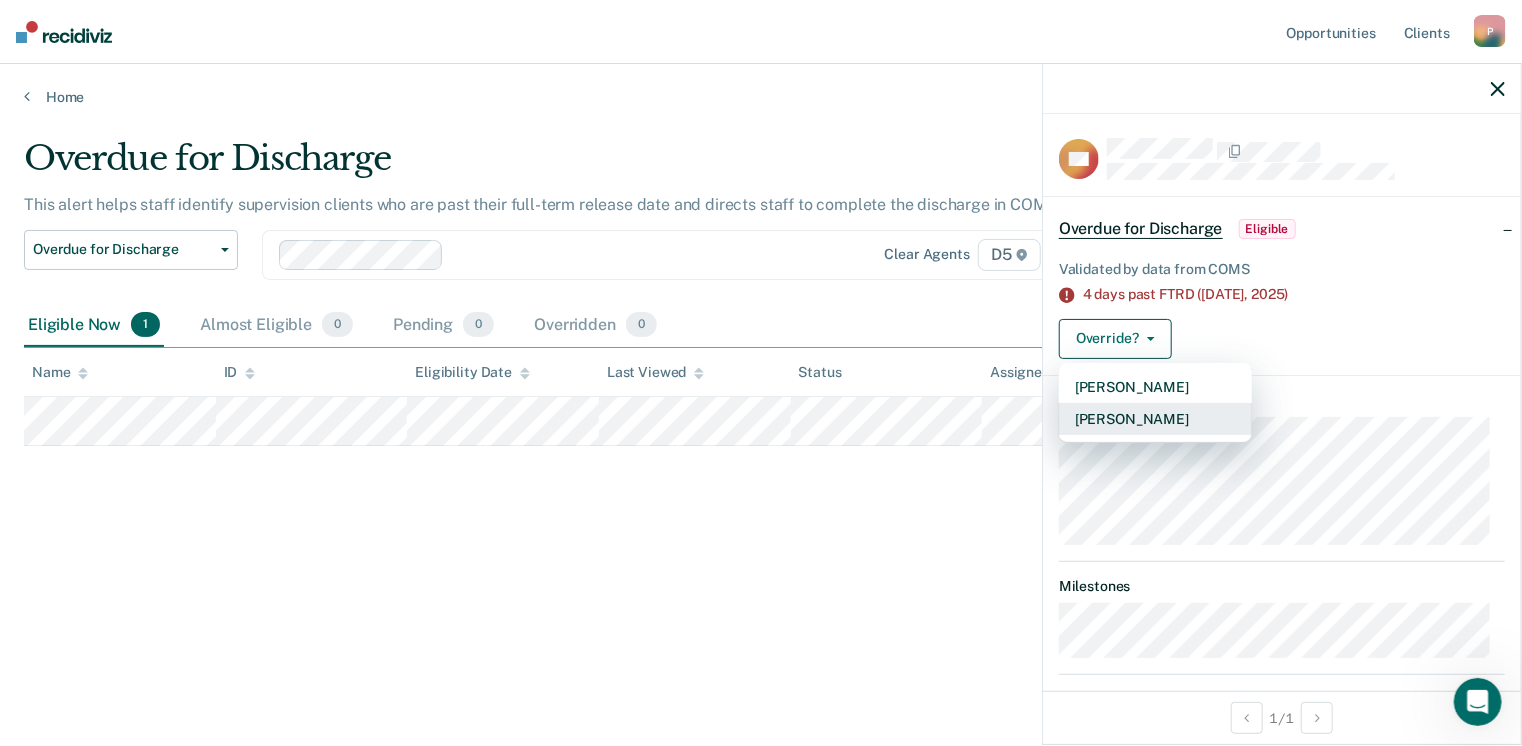 scroll, scrollTop: 19, scrollLeft: 0, axis: vertical 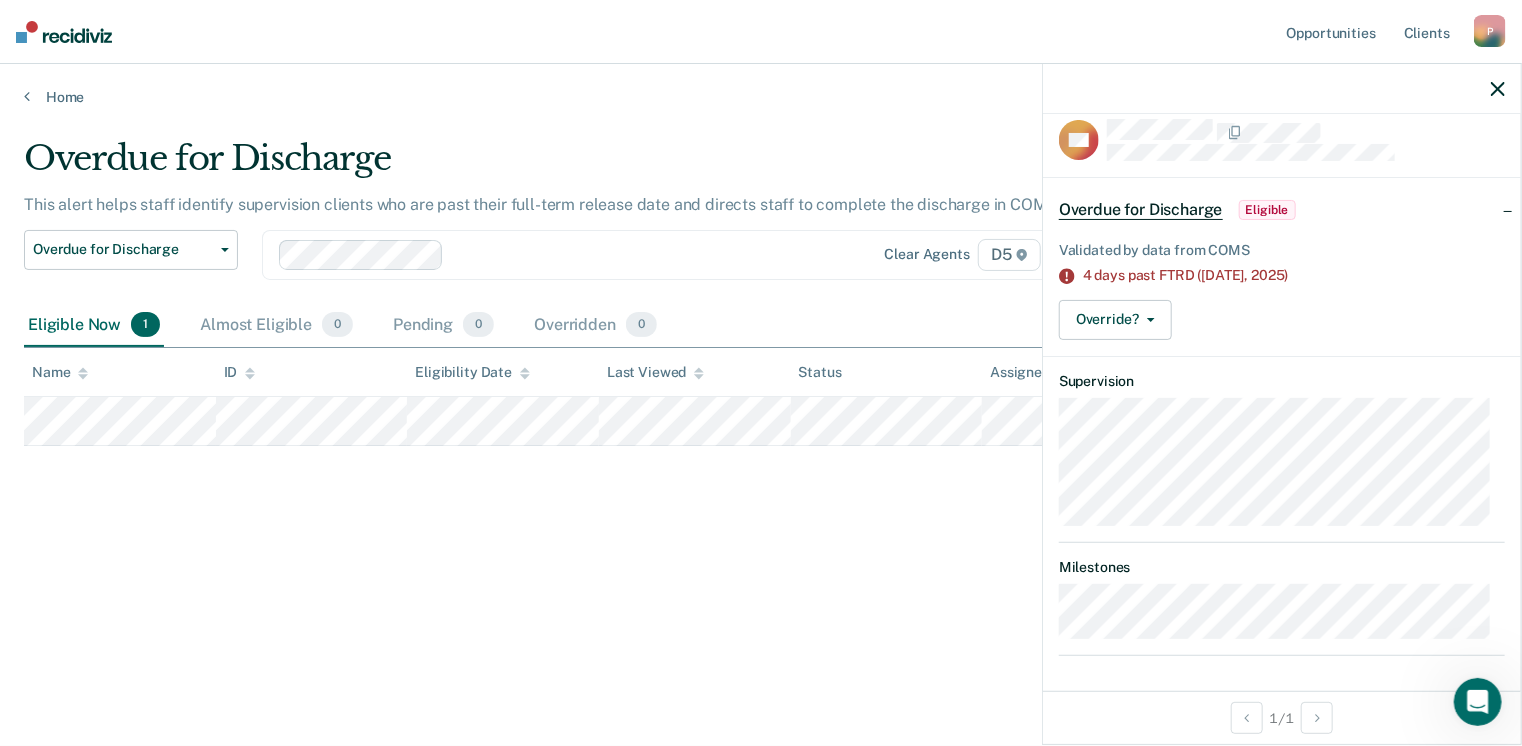 click on "Eligible" at bounding box center [1267, 210] 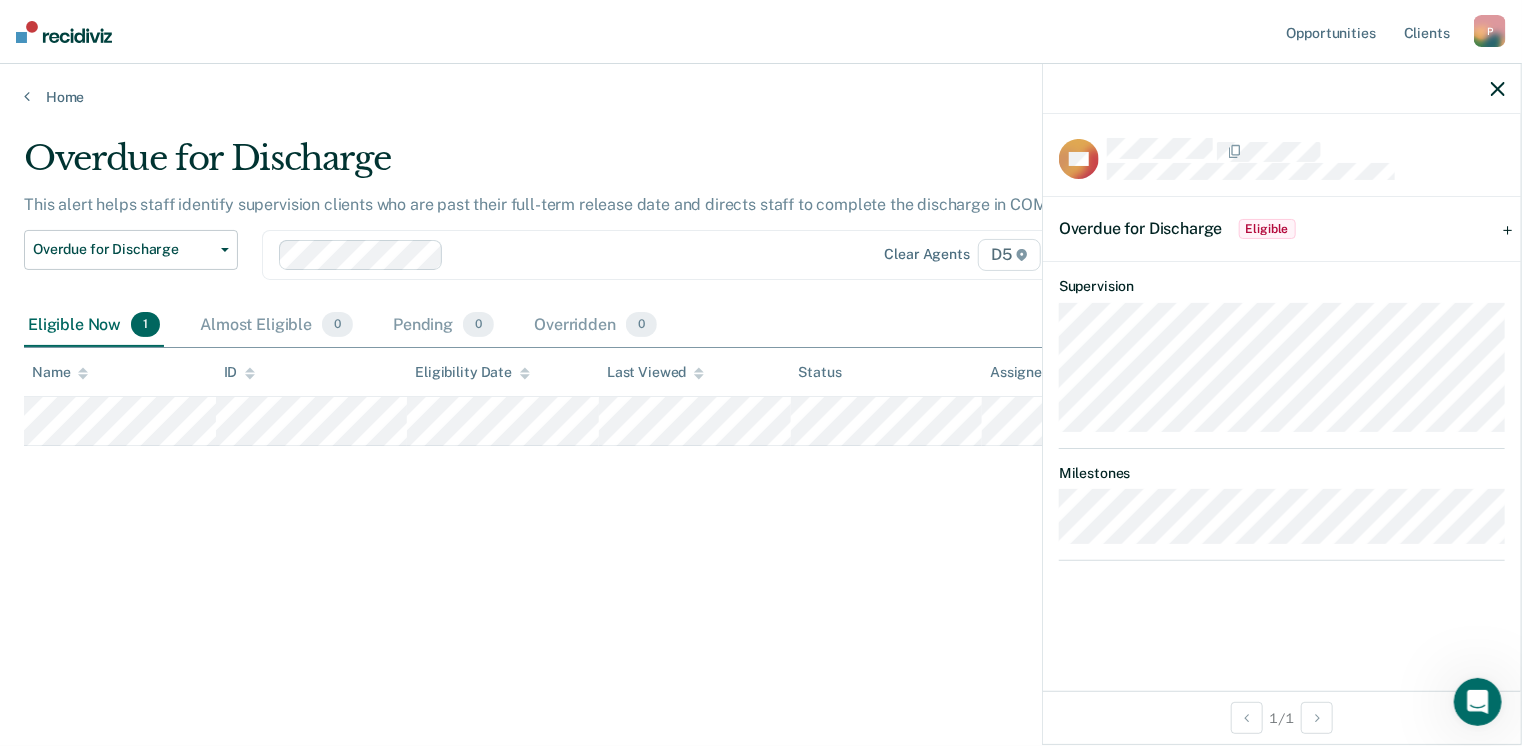 click 